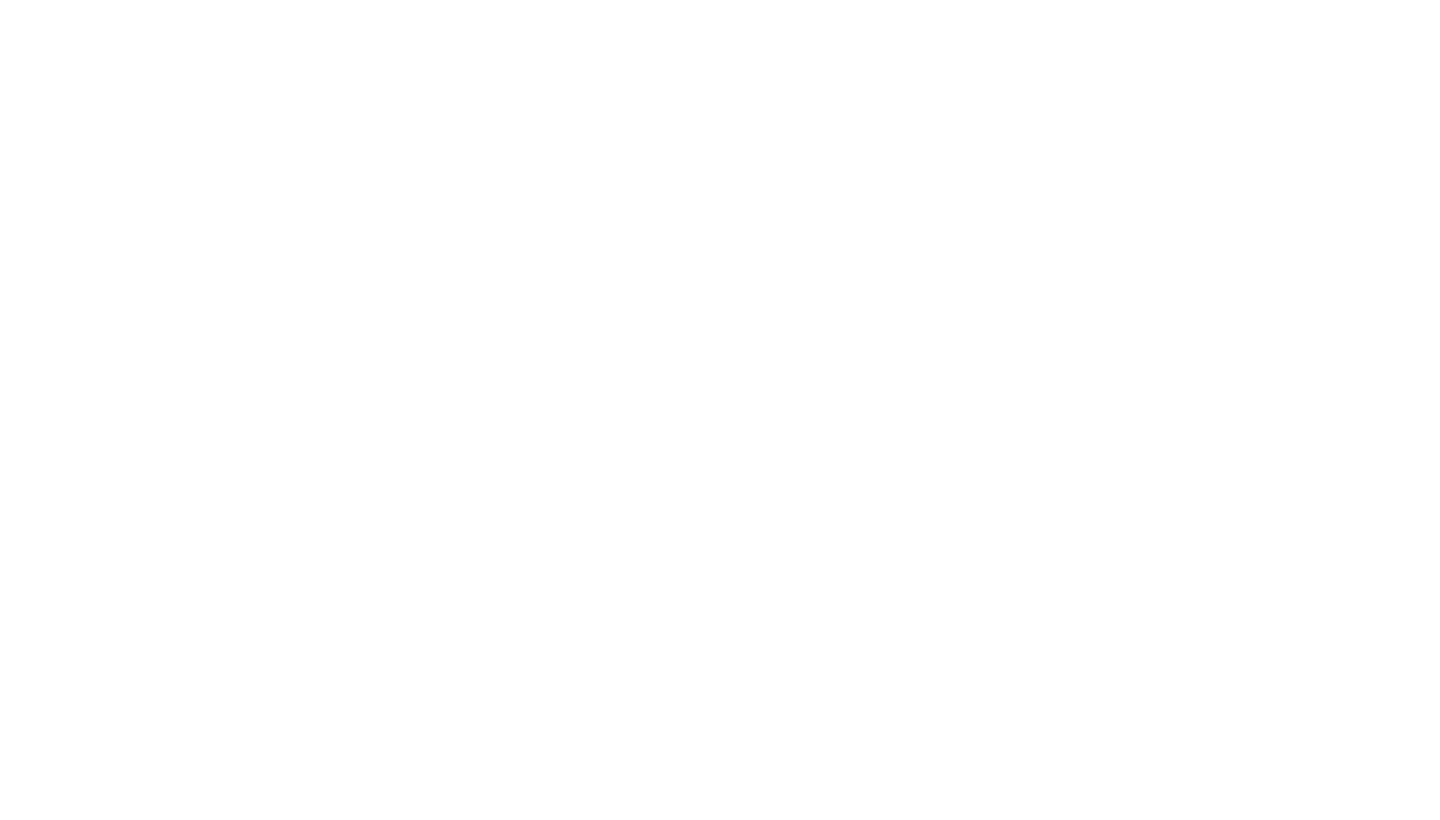 scroll, scrollTop: 0, scrollLeft: 0, axis: both 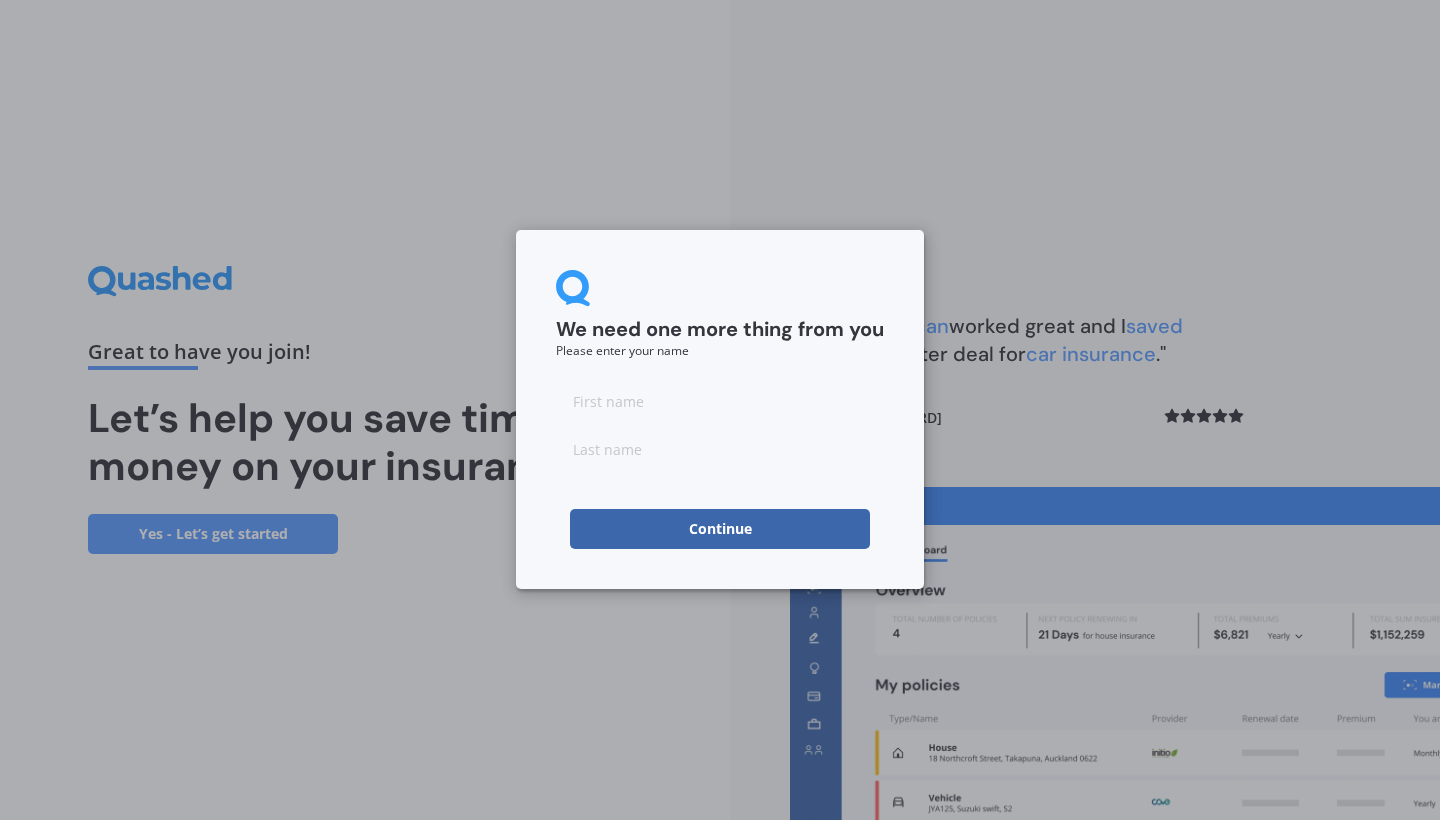 click at bounding box center (720, 401) 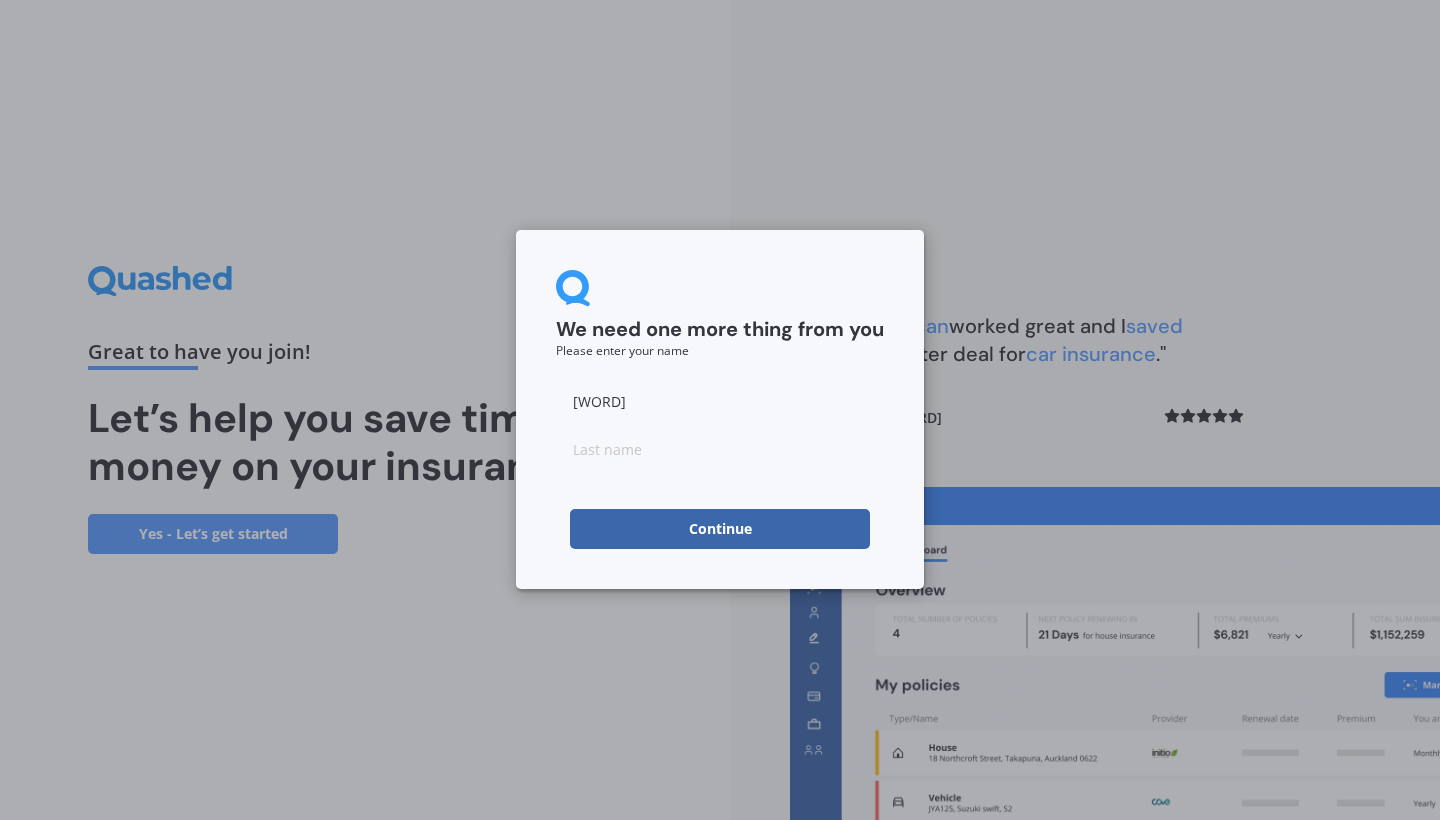 type on "[WORD]" 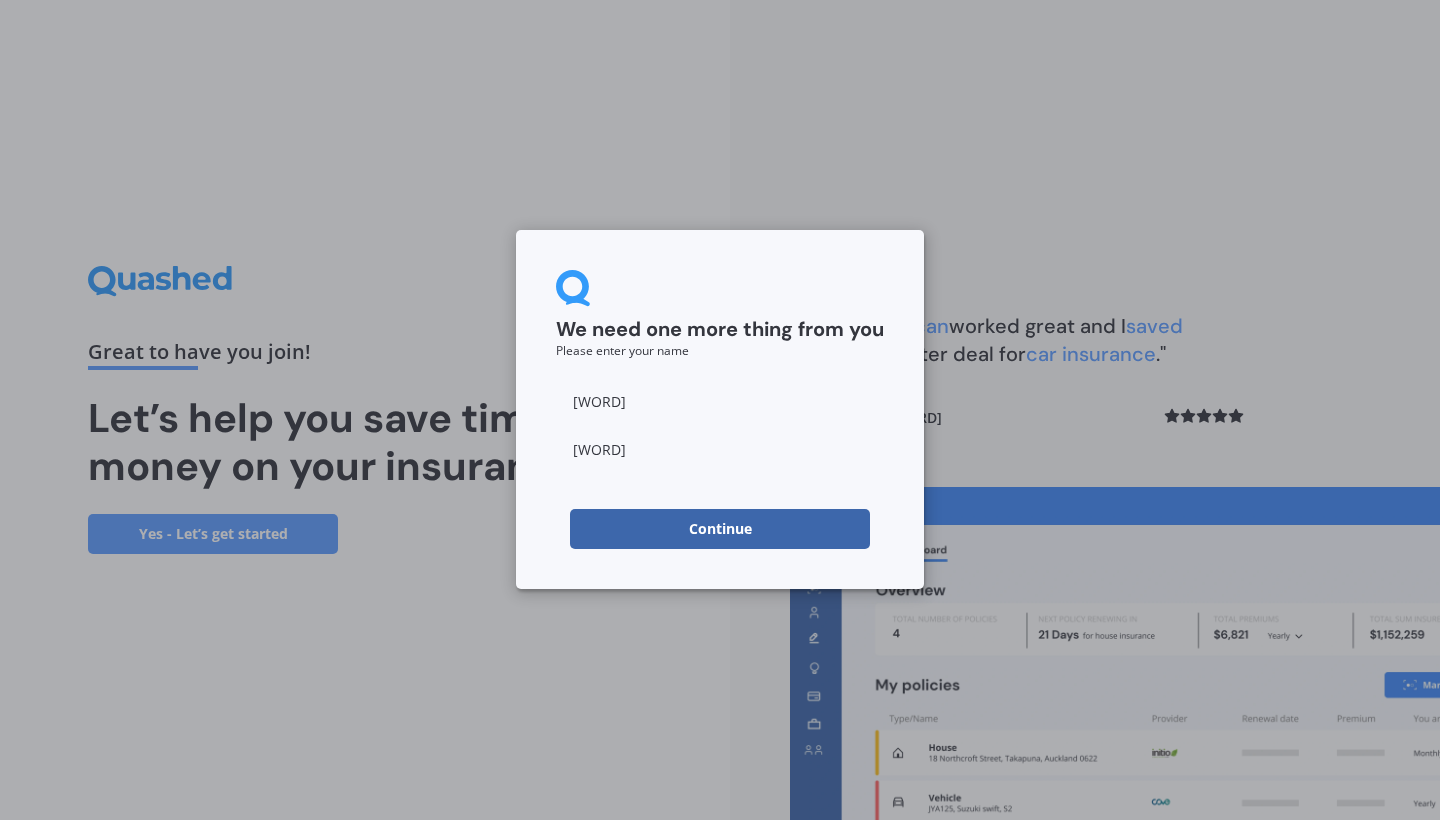 type on "[WORD]" 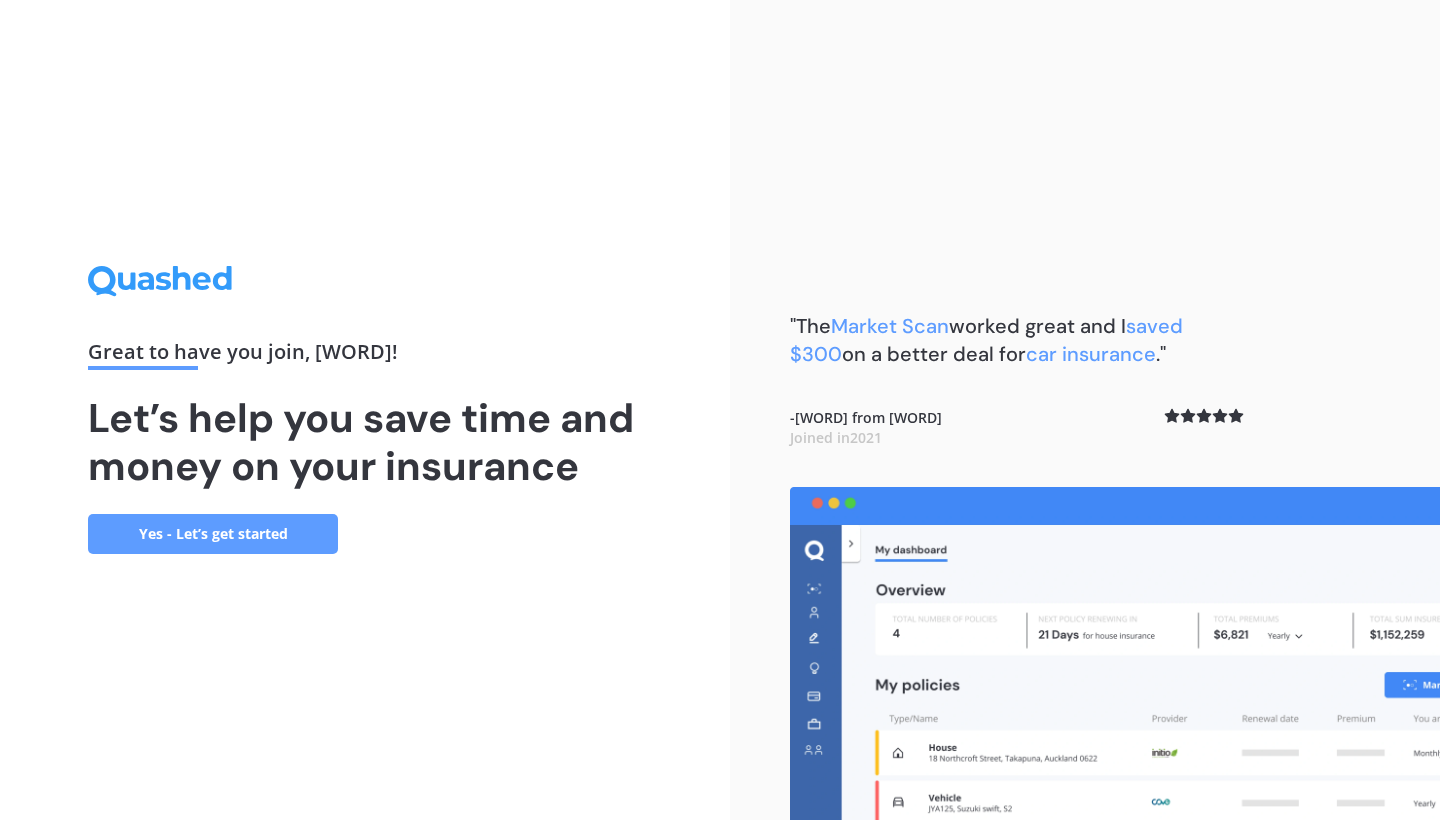 click on ""The  Market Scan  worked great and I  saved $[NUMBER]  on a better deal for  car insurance ." - [NAME] from [WORD] Joined in  [YEAR]" at bounding box center [1085, 410] 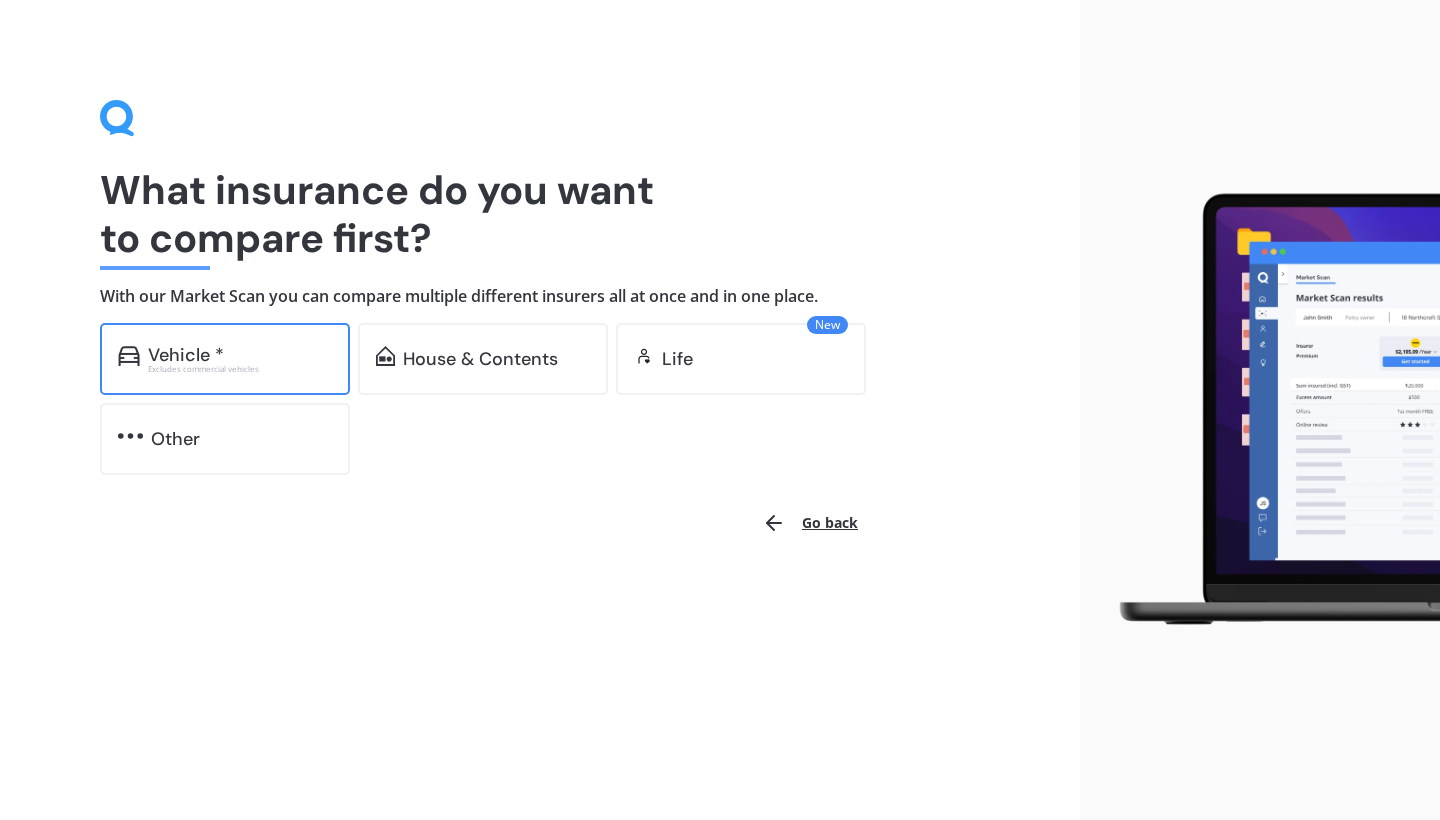 click on "Vehicle *" at bounding box center [240, 355] 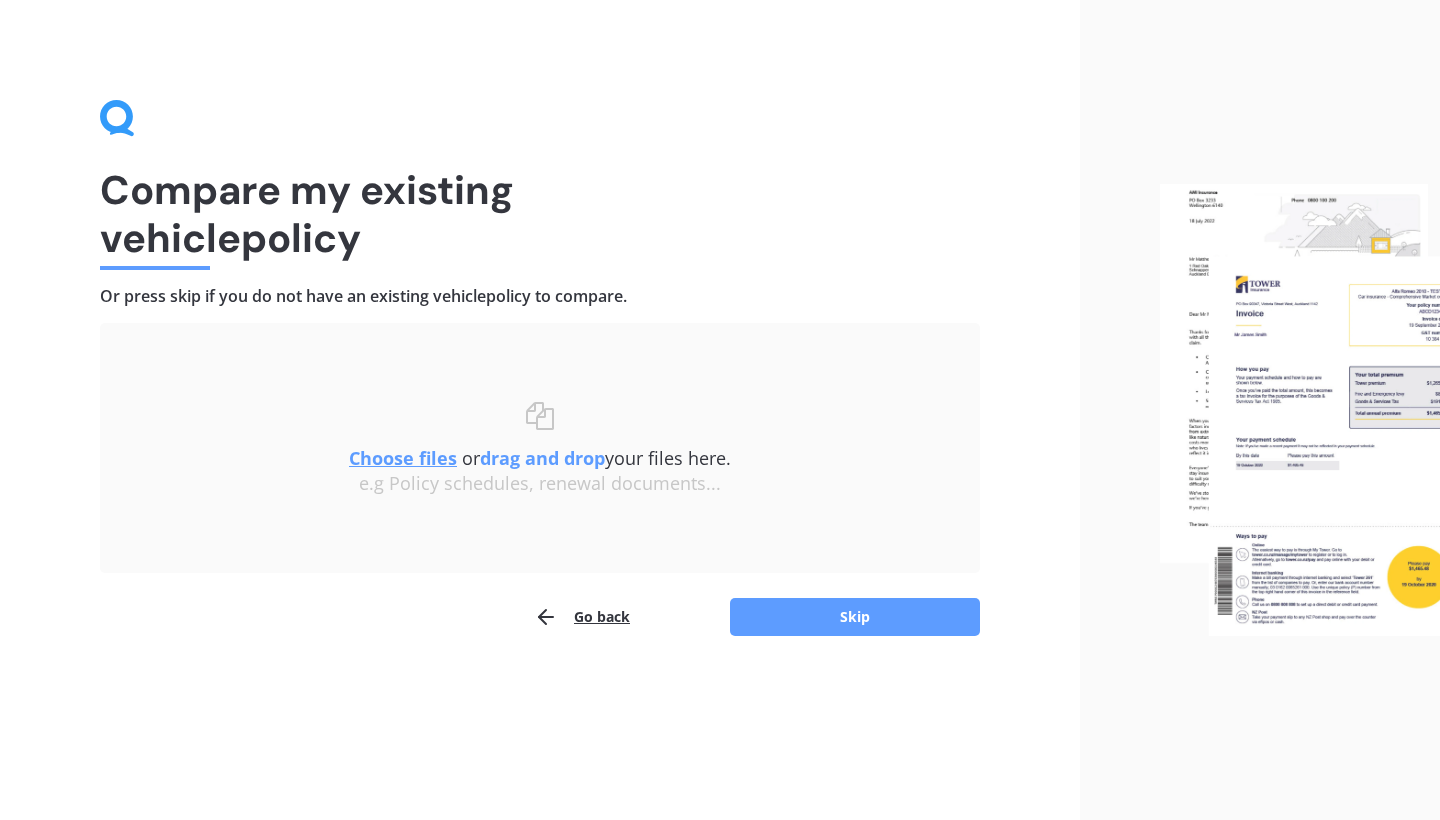 click on "Go back" at bounding box center [582, 617] 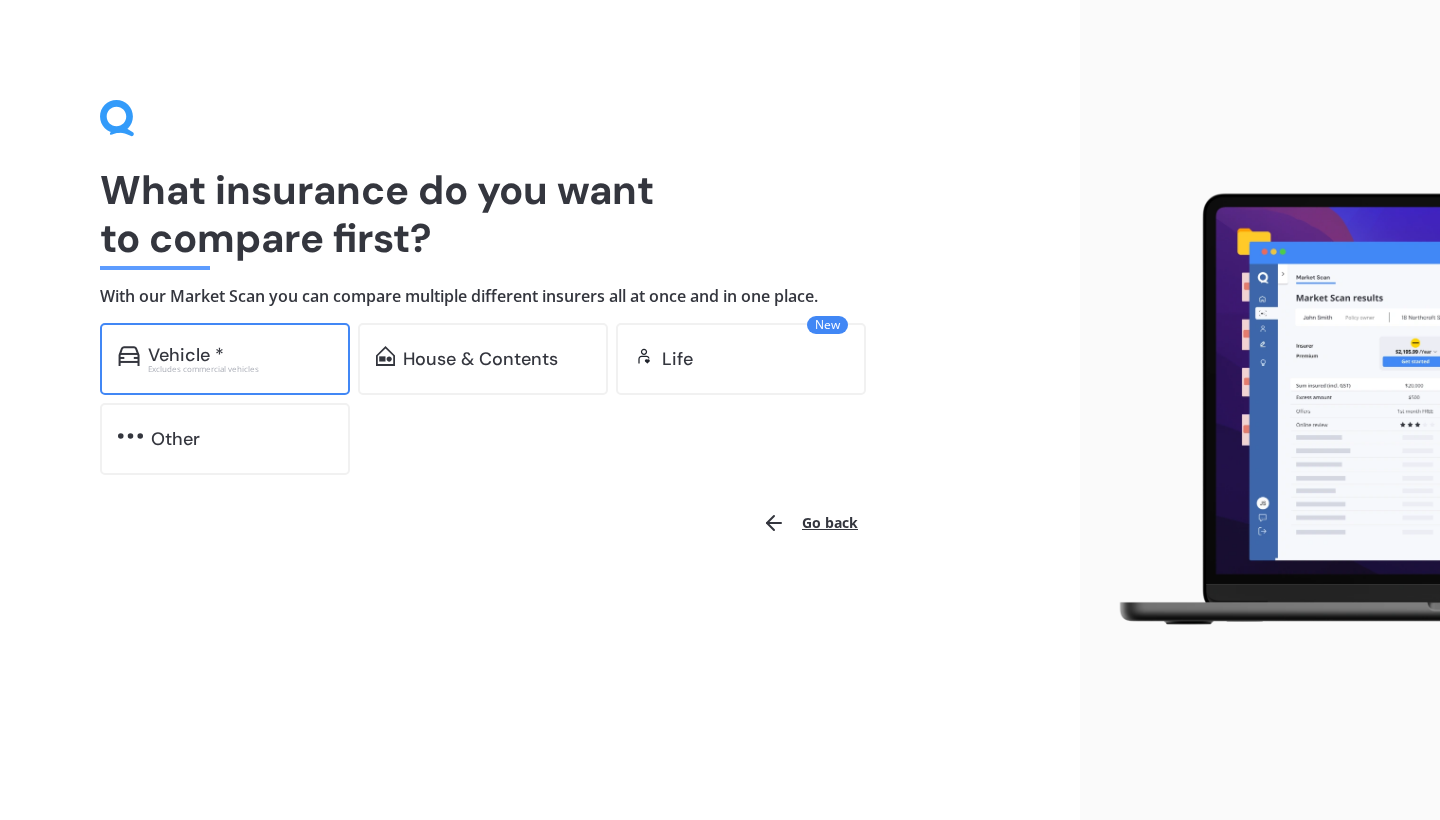 click on "Vehicle *" at bounding box center [186, 355] 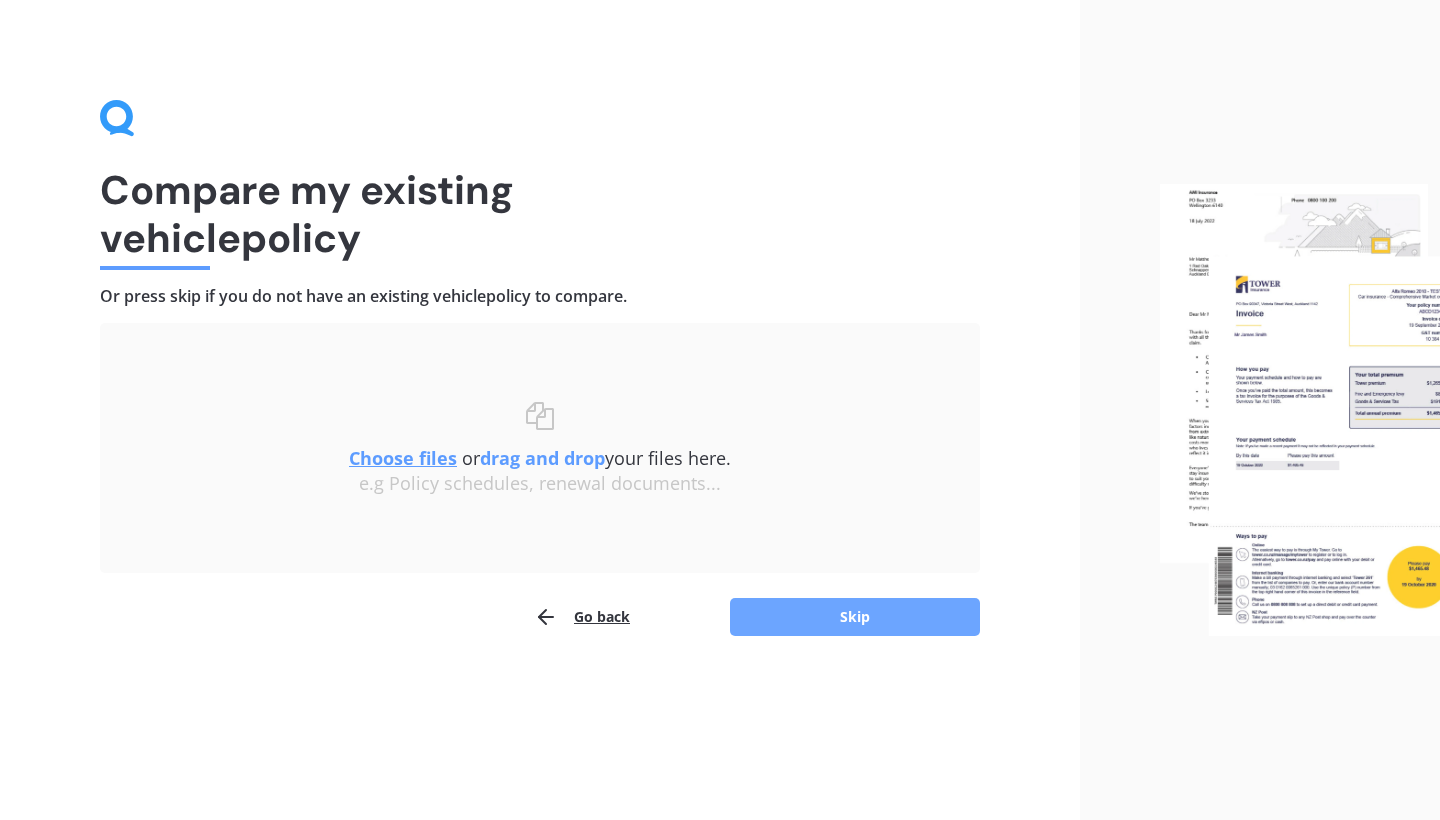 click on "Skip" at bounding box center (855, 617) 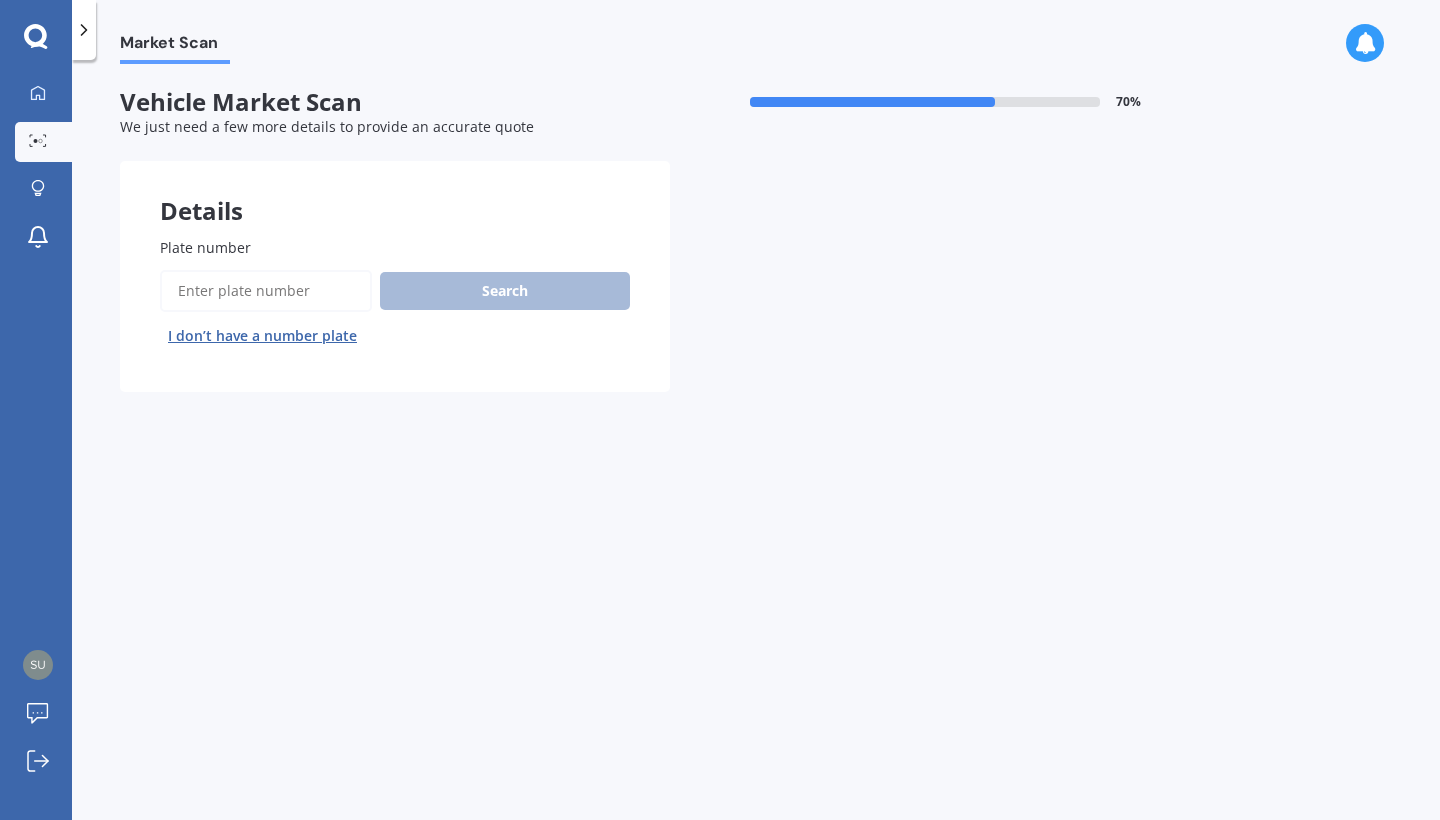 click on "Plate number" at bounding box center (266, 291) 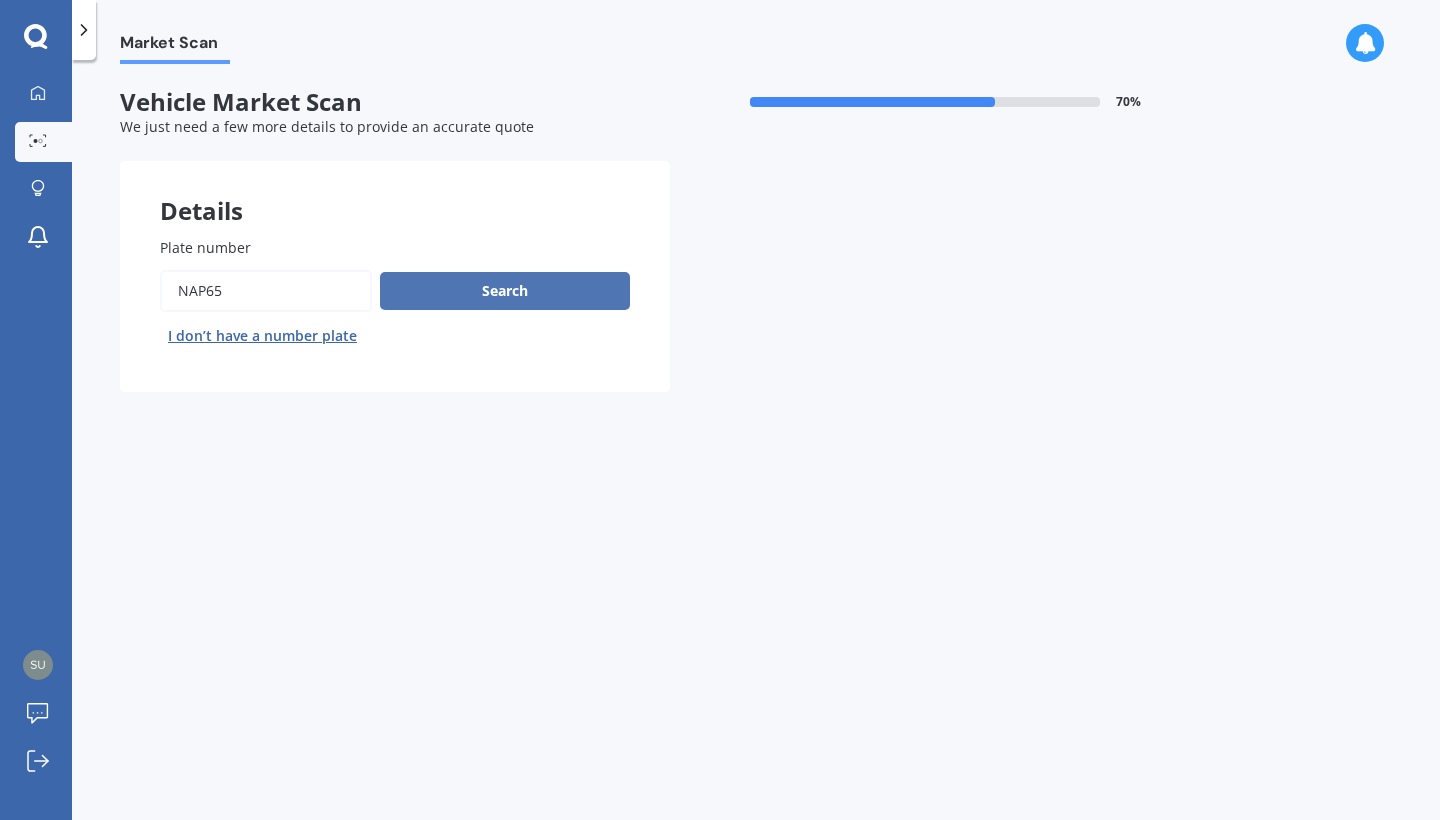 type on "nap65" 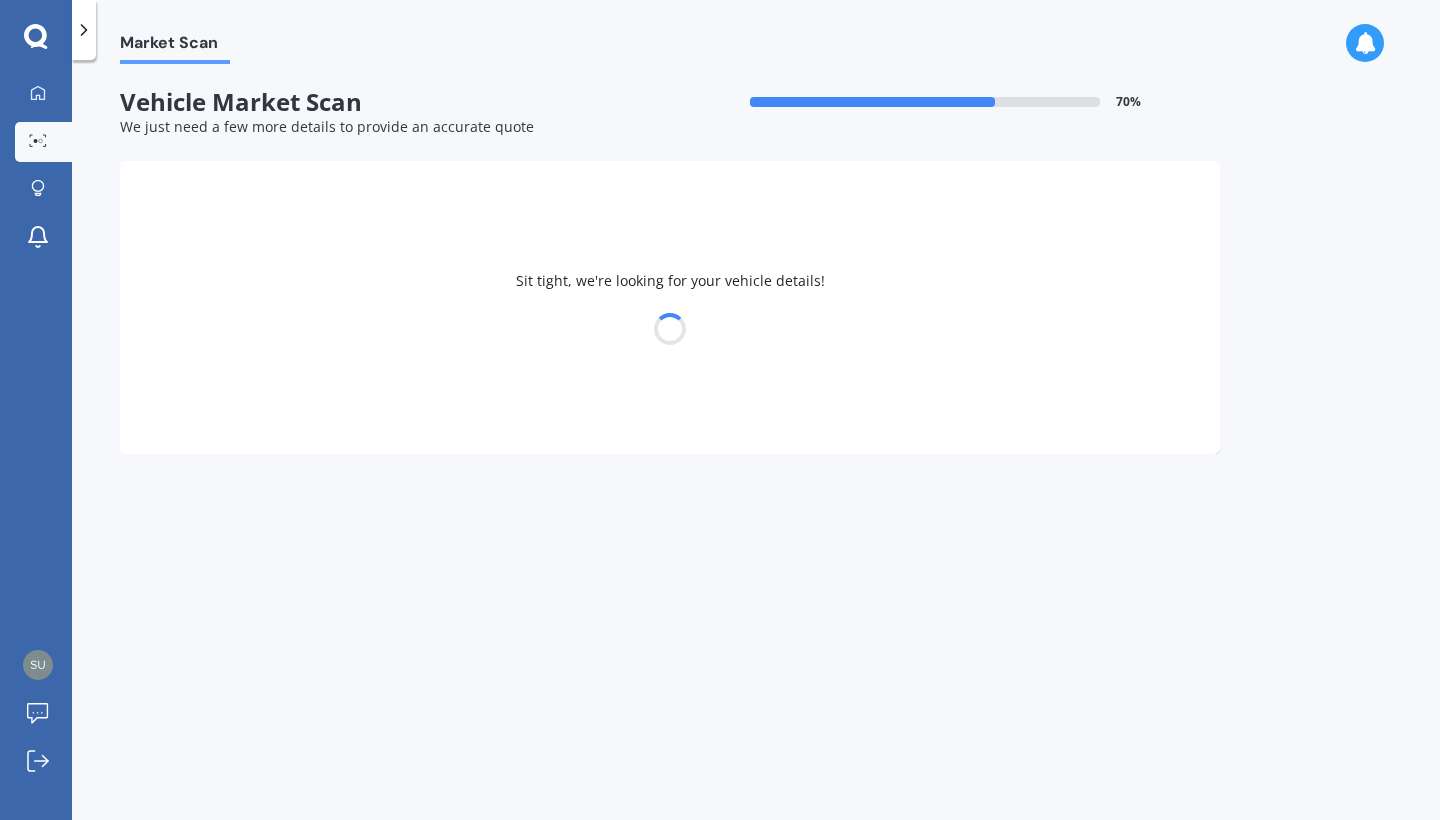 select on "VOLKSWAGEN" 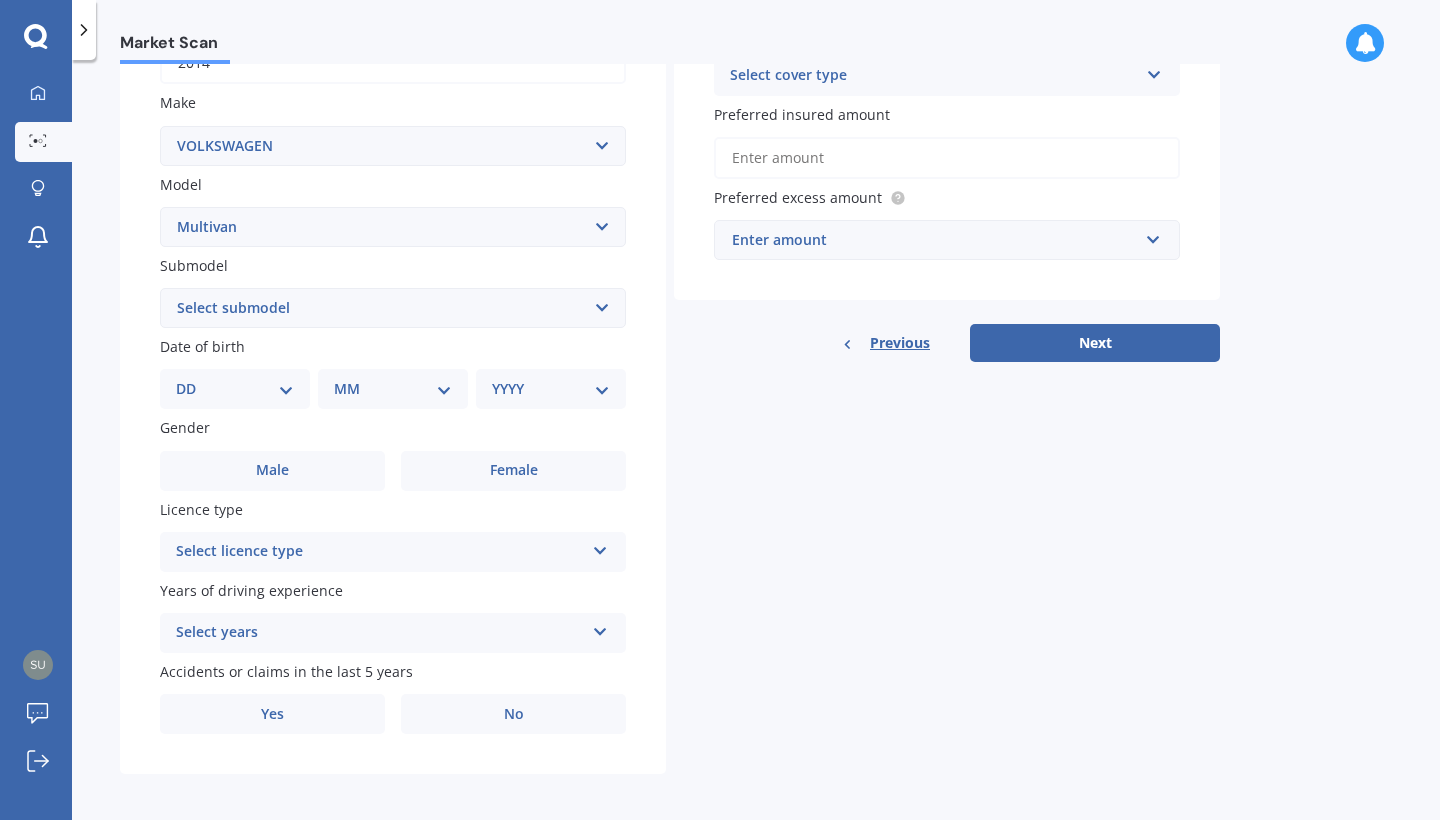 scroll, scrollTop: 350, scrollLeft: 0, axis: vertical 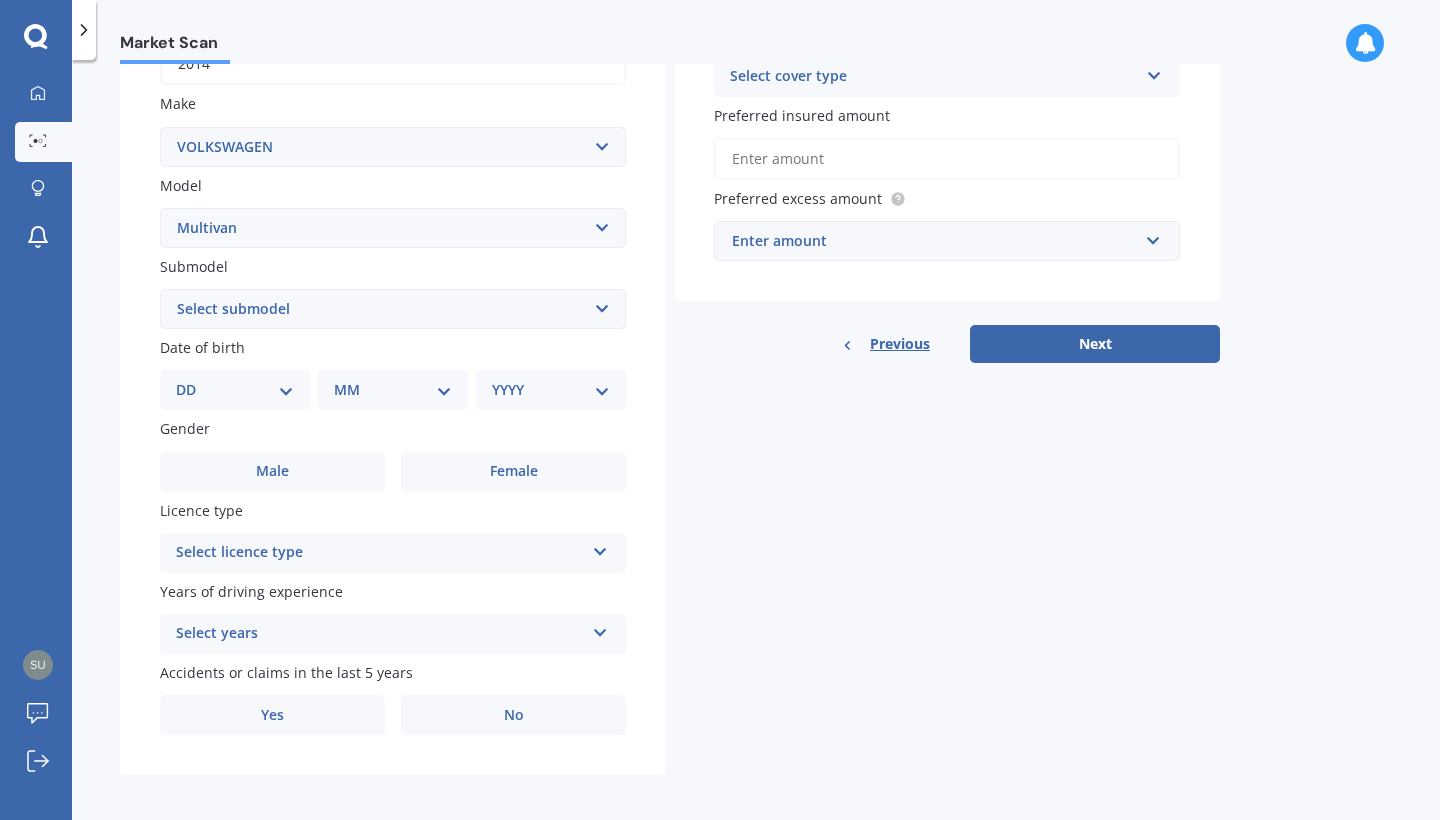 select on "14" 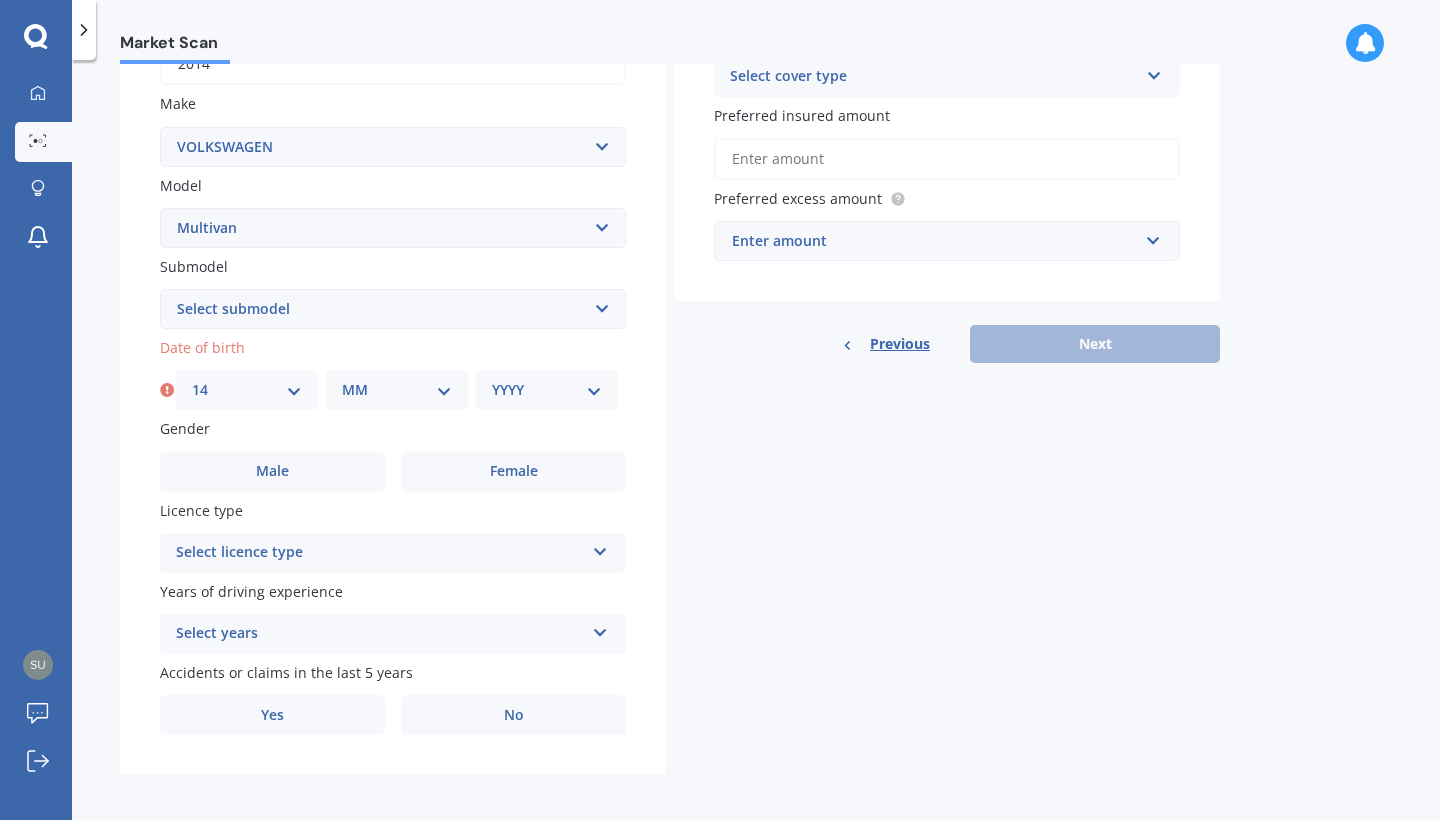 select on "09" 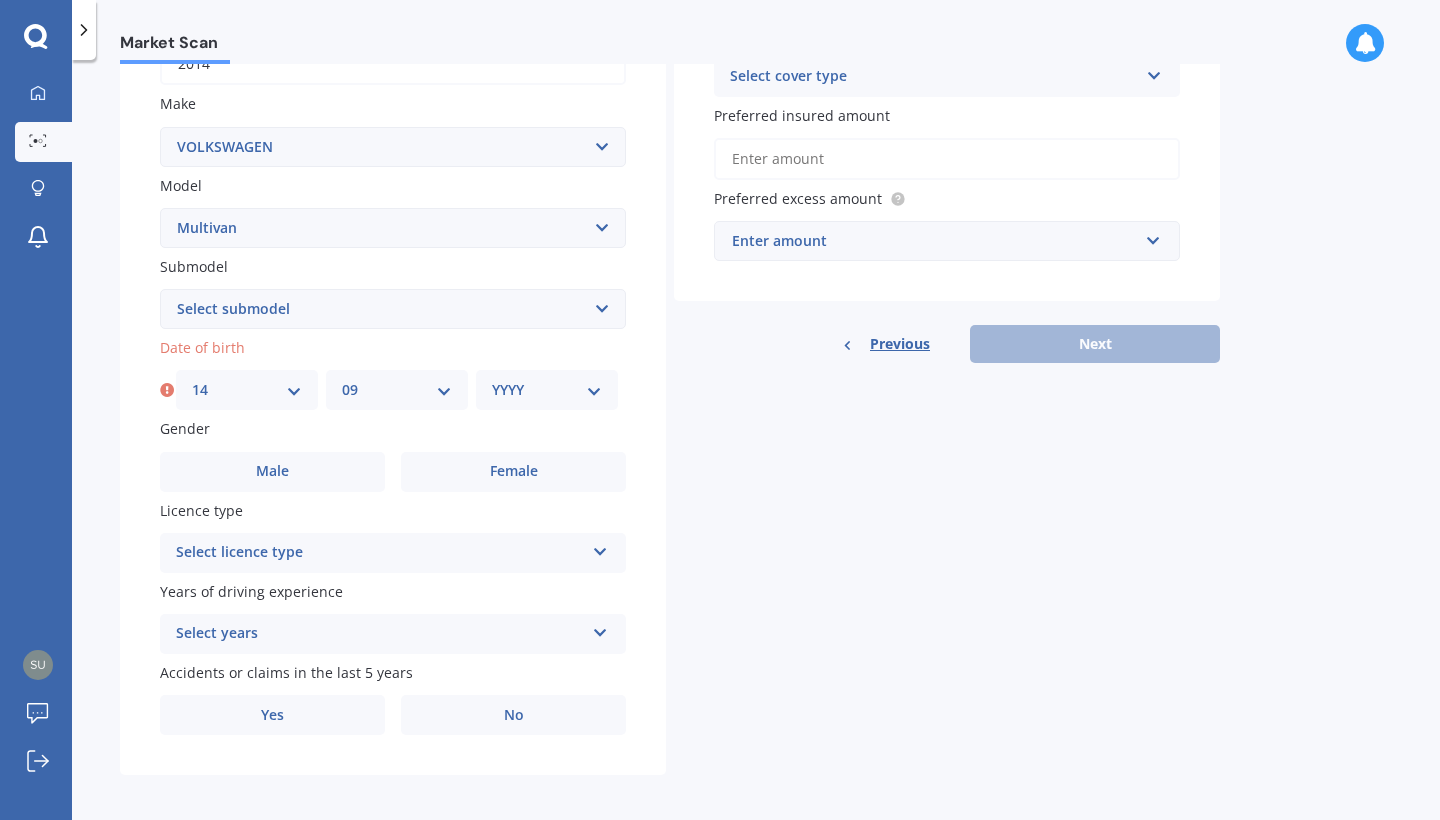 select on "1988" 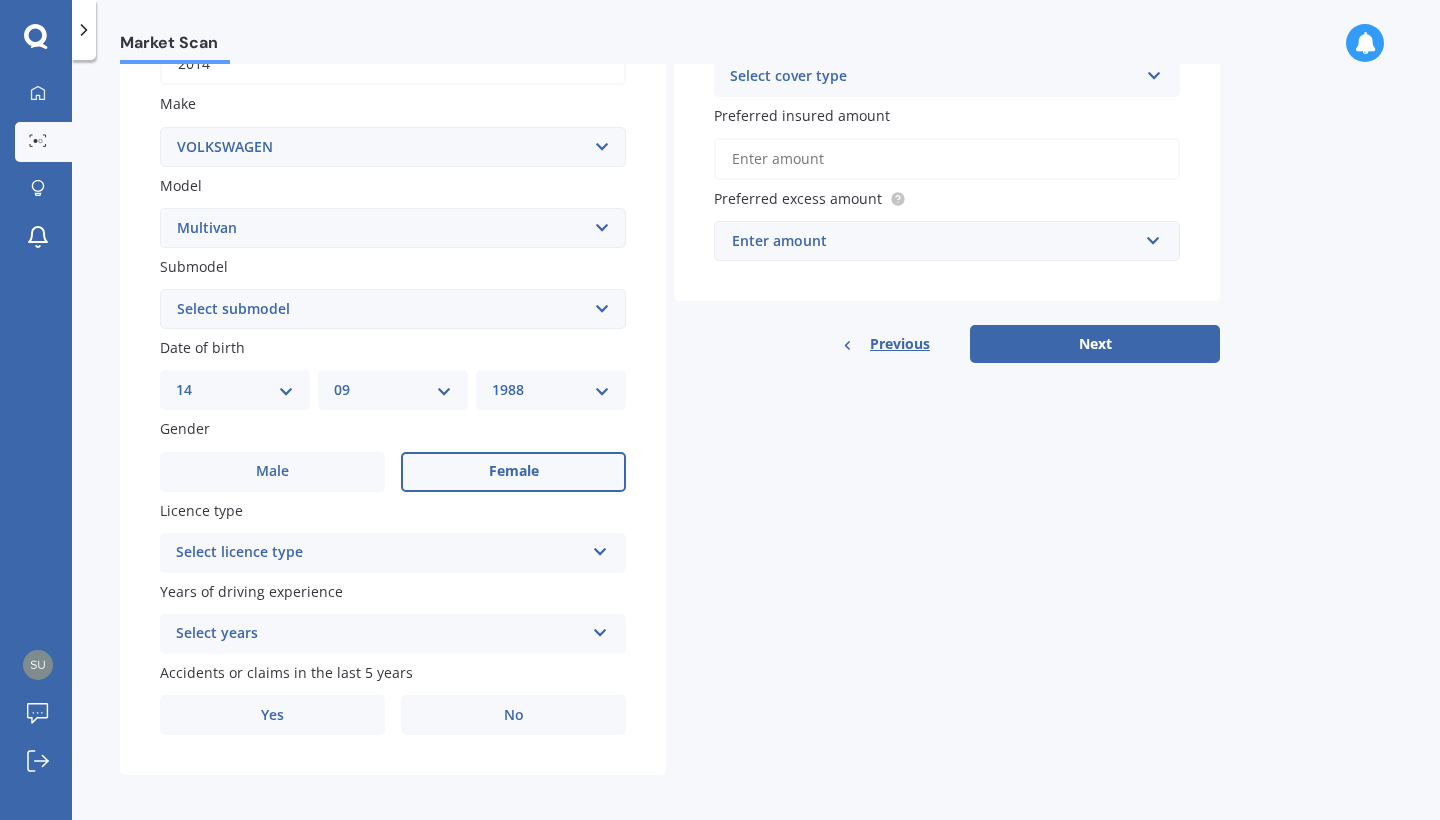 click on "Female" at bounding box center (513, 472) 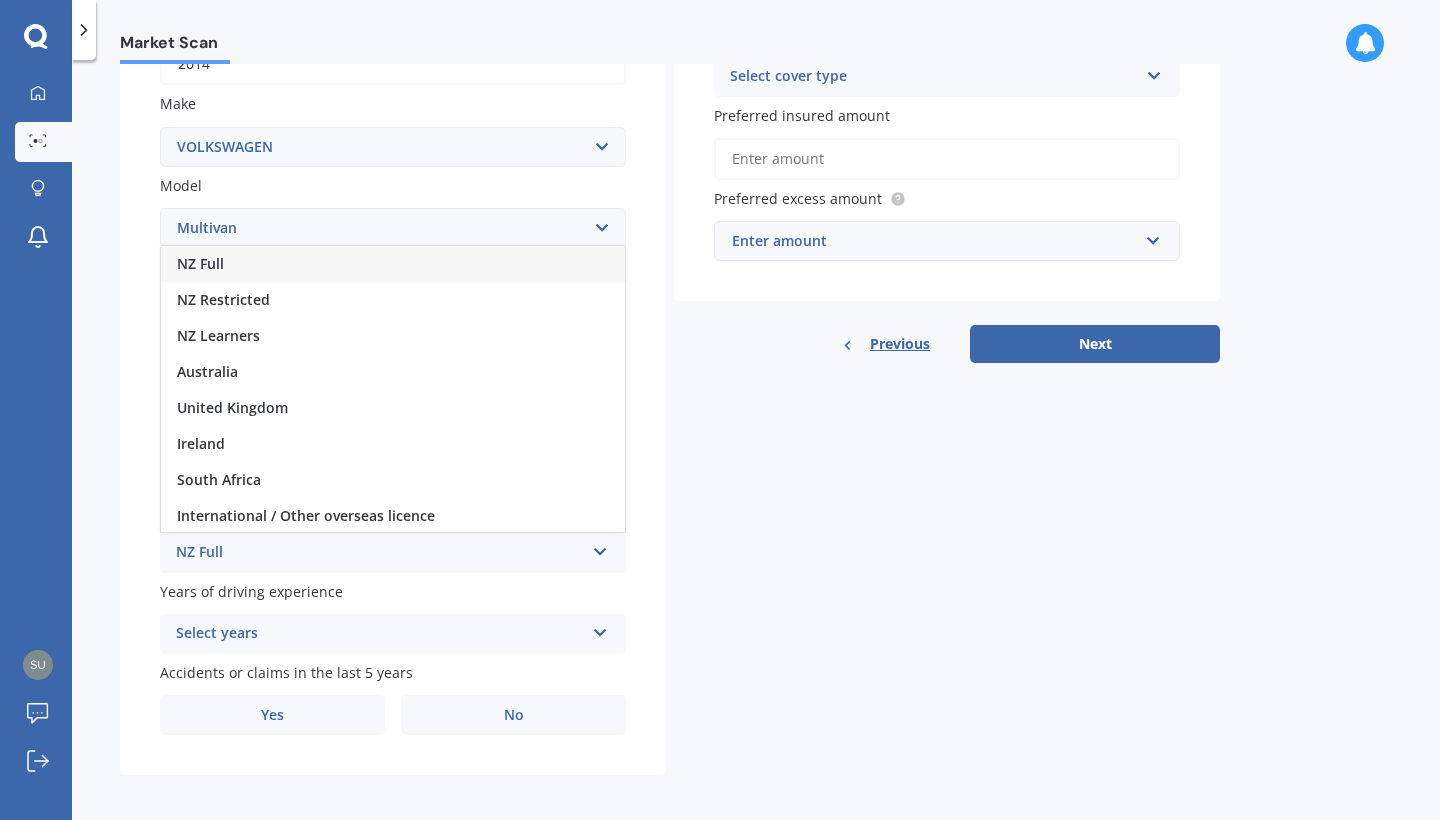 click on "NZ Full" at bounding box center [393, 264] 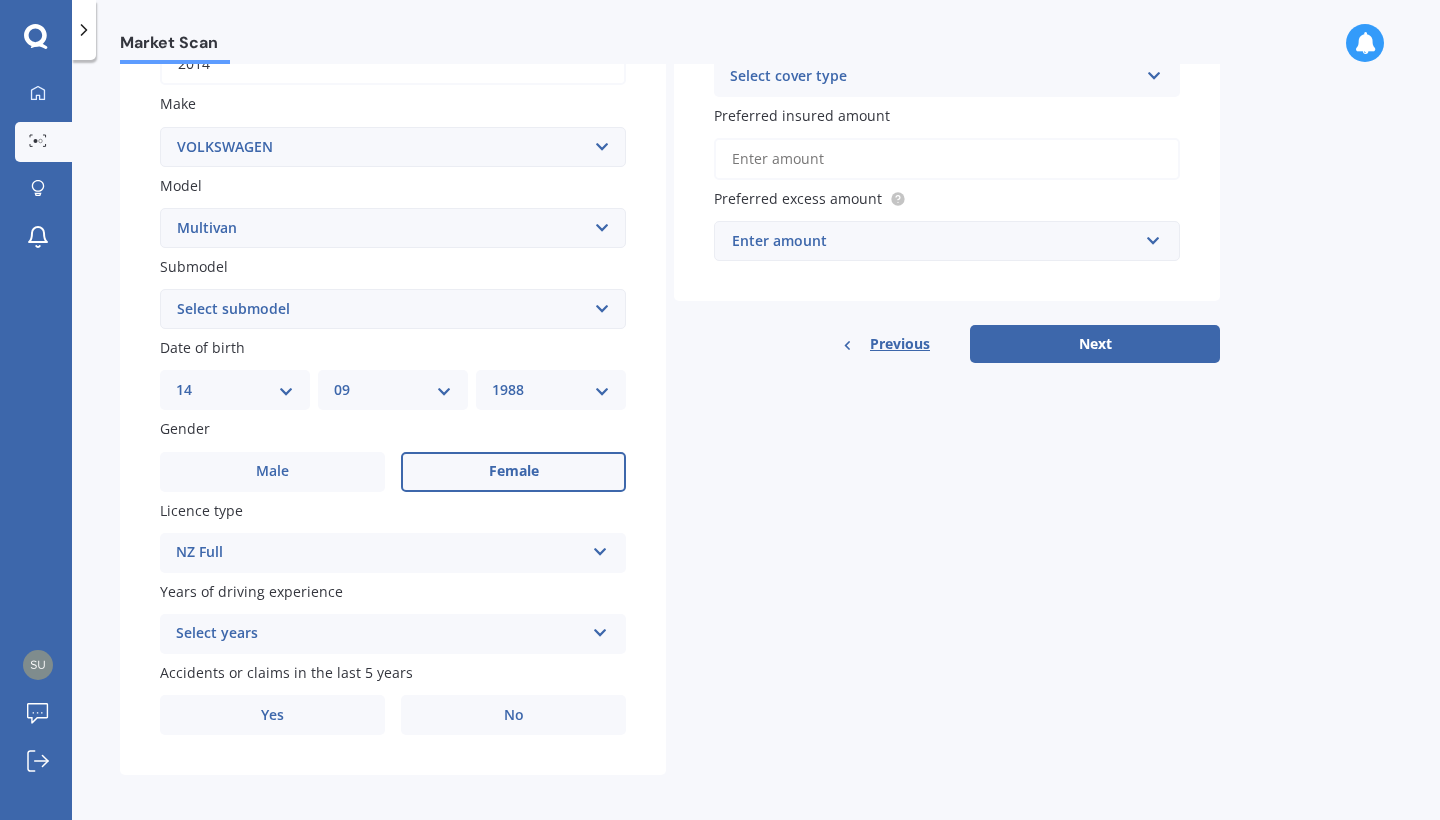 scroll, scrollTop: 0, scrollLeft: 0, axis: both 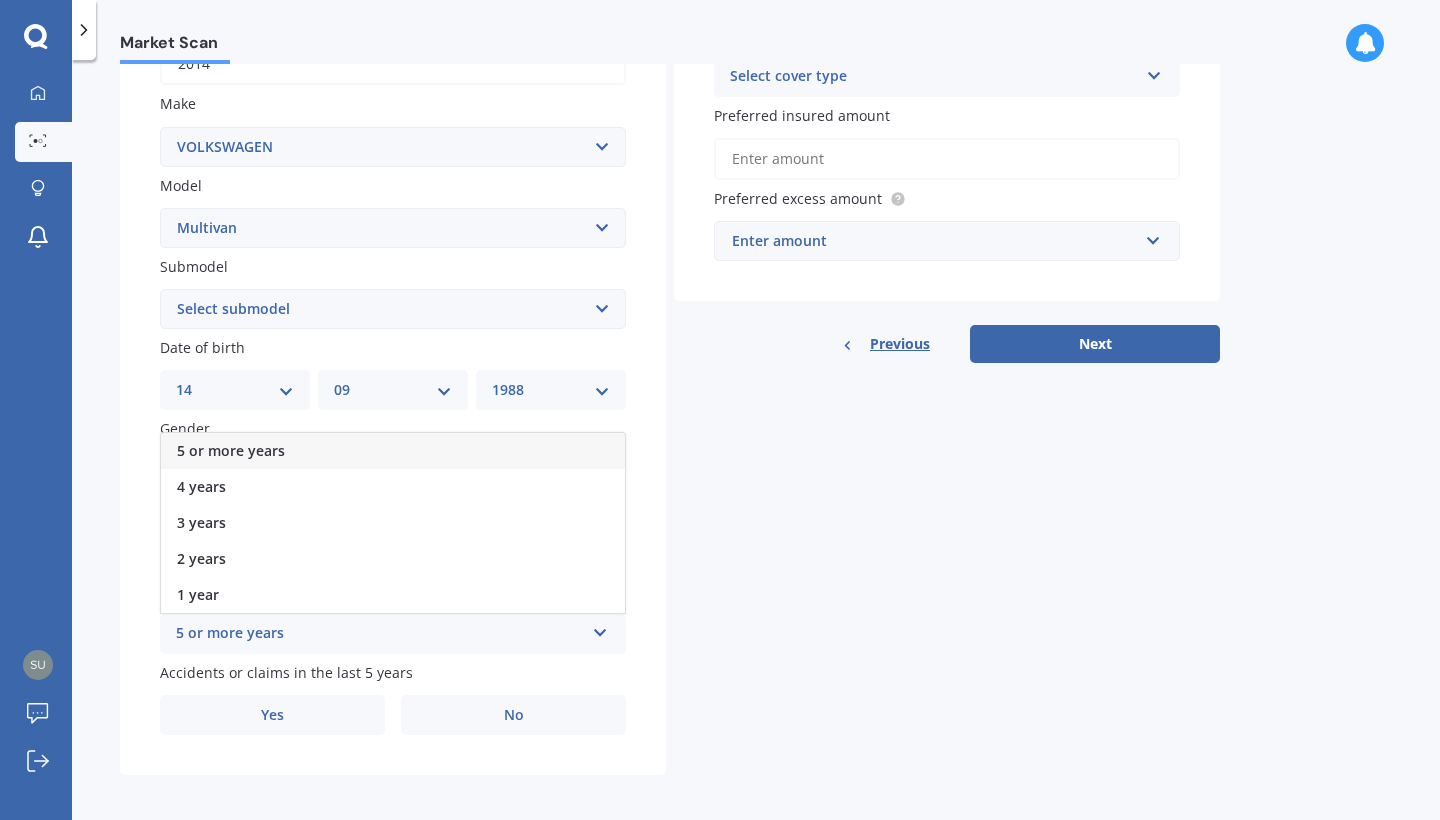 click on "5 or more years" at bounding box center (393, 451) 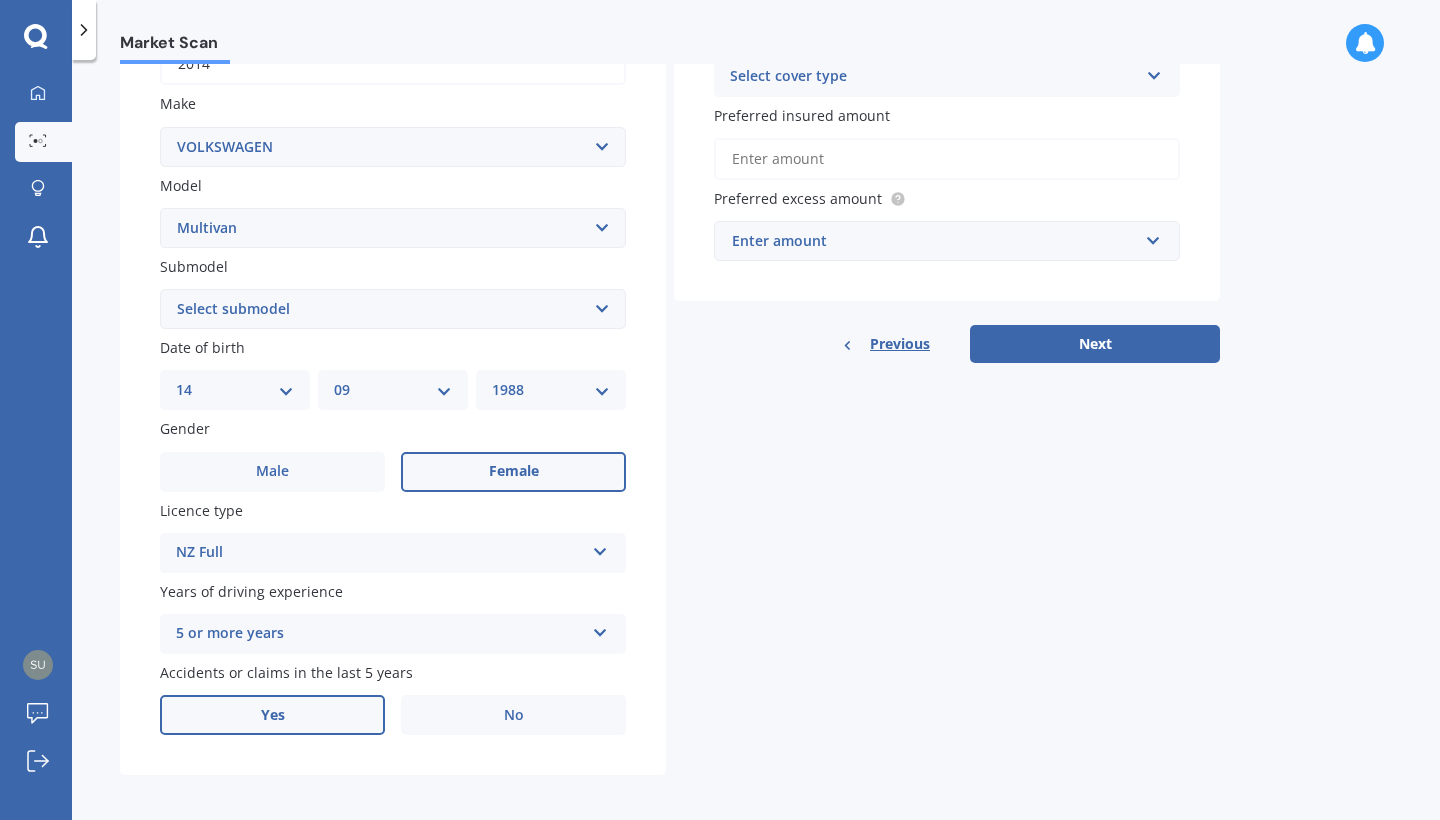 scroll, scrollTop: 0, scrollLeft: 0, axis: both 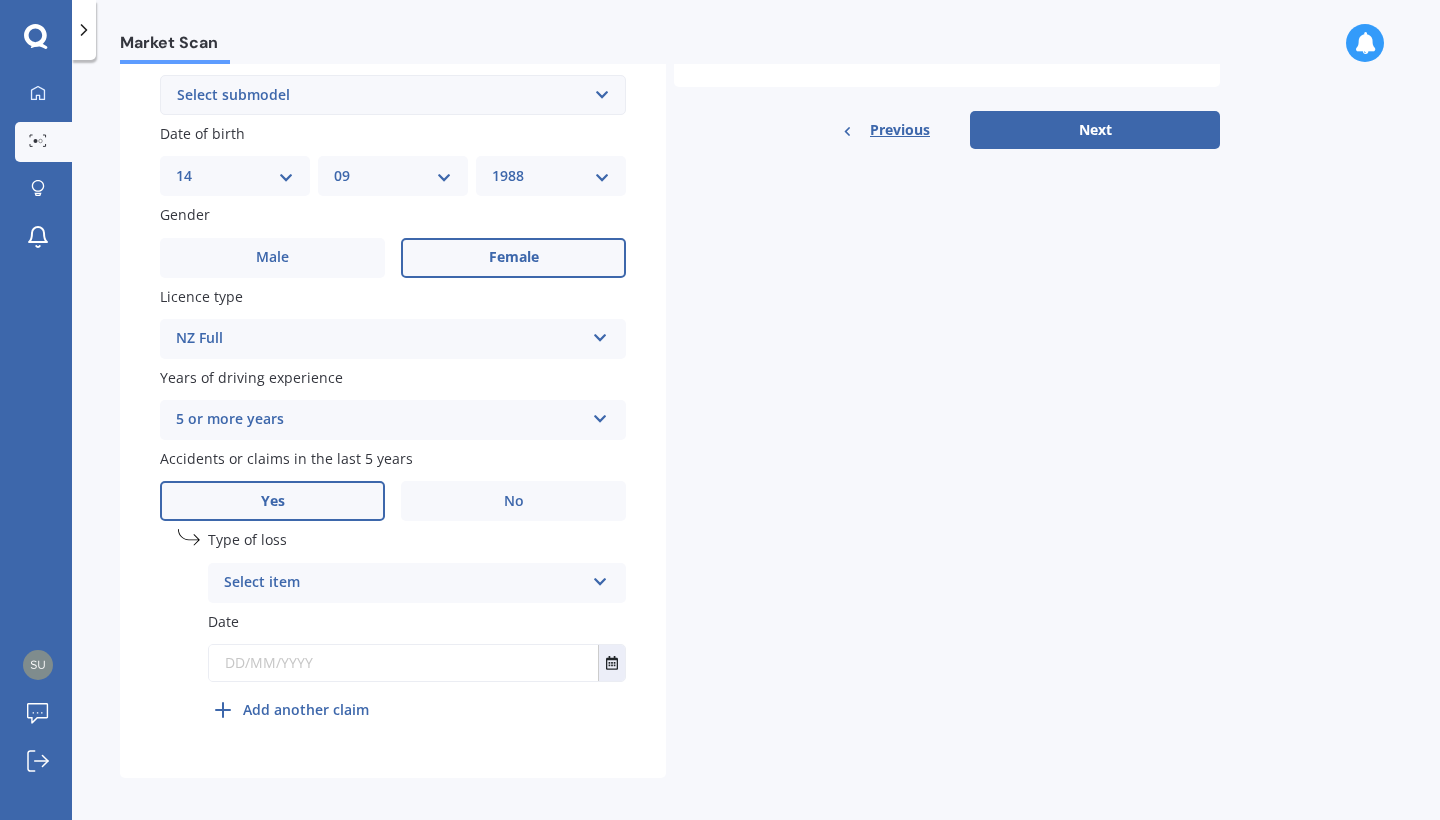 click on "Select item" at bounding box center [404, 583] 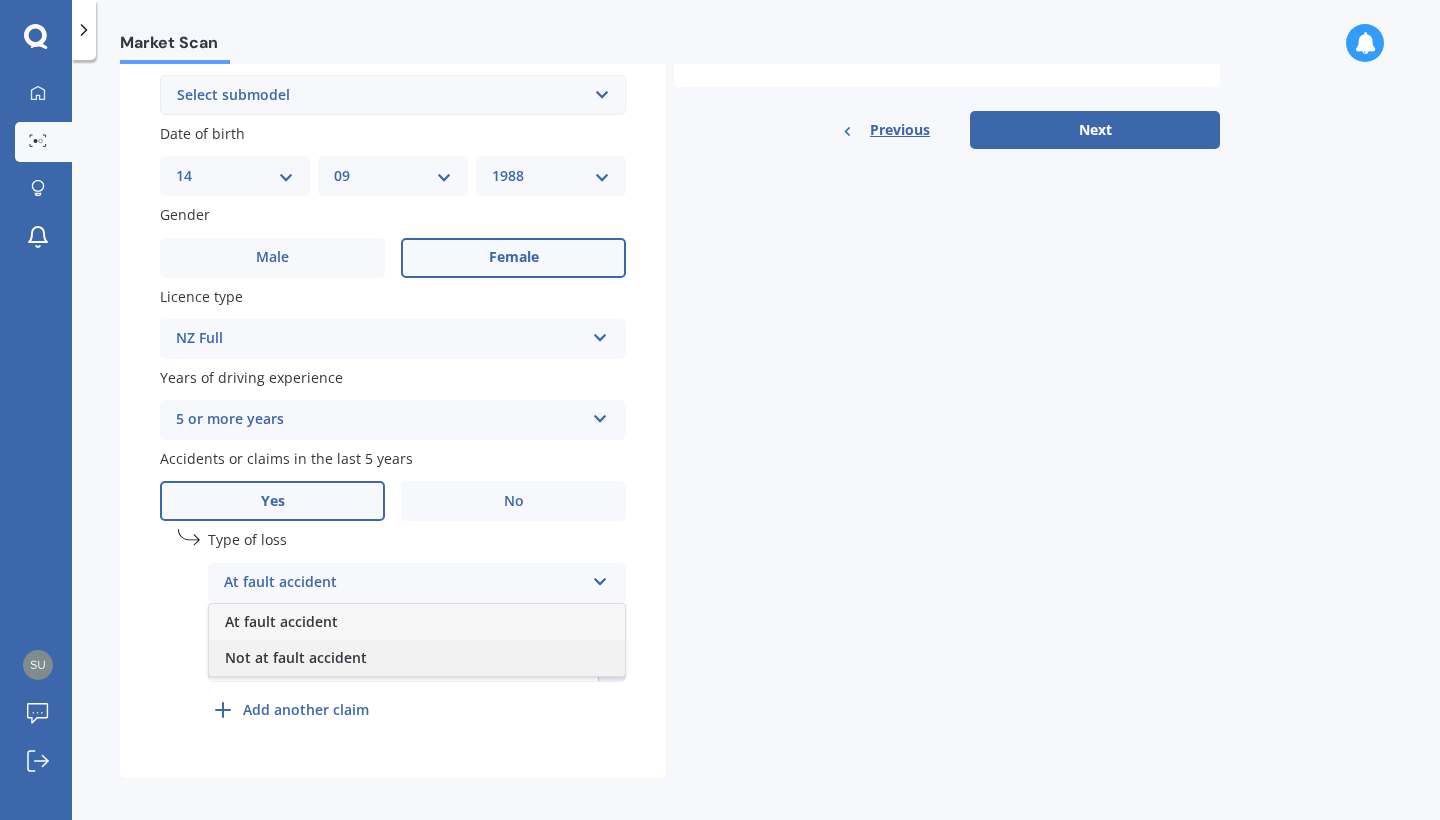 click on "Not at fault accident" at bounding box center [417, 658] 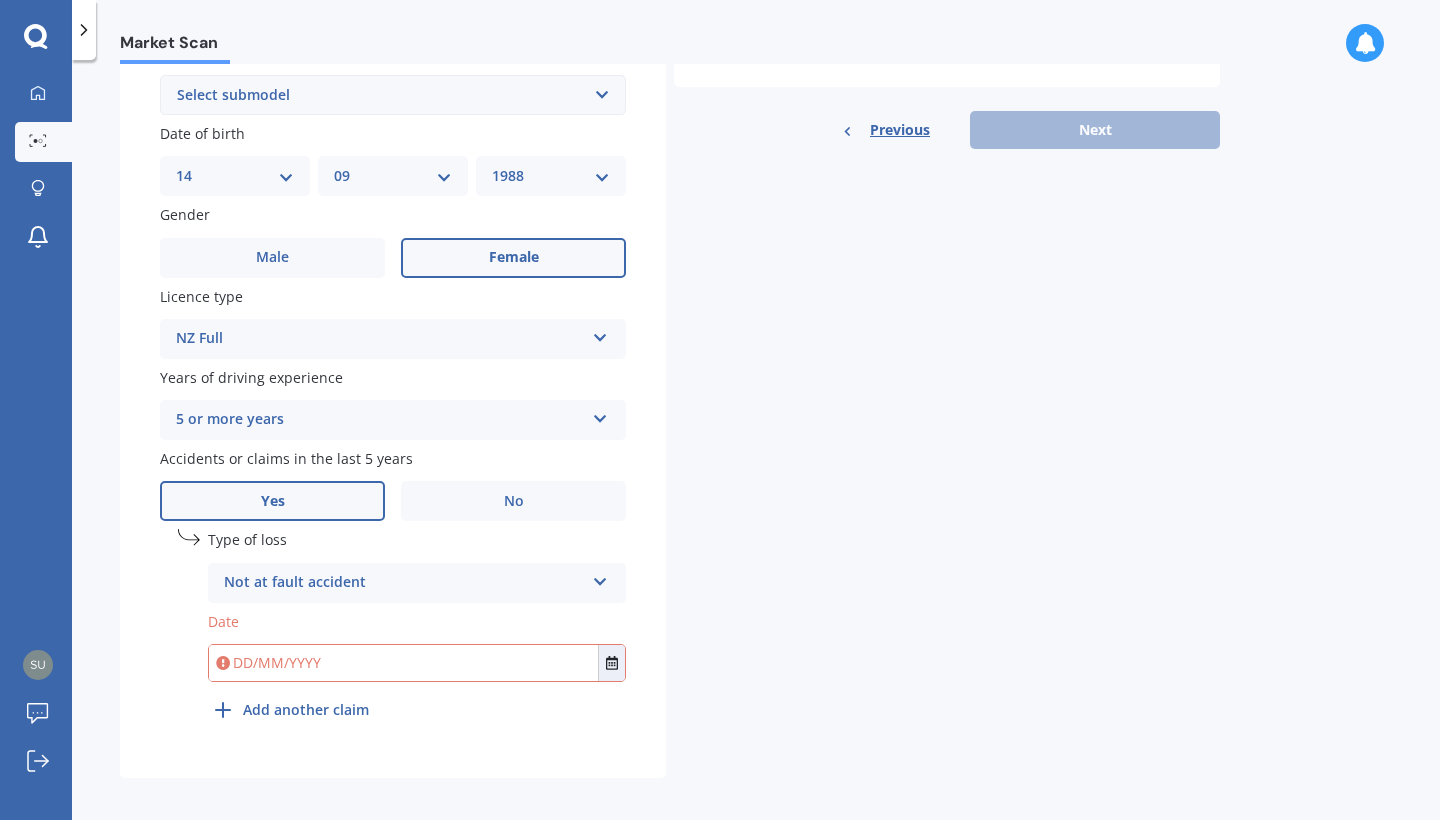 click at bounding box center (403, 663) 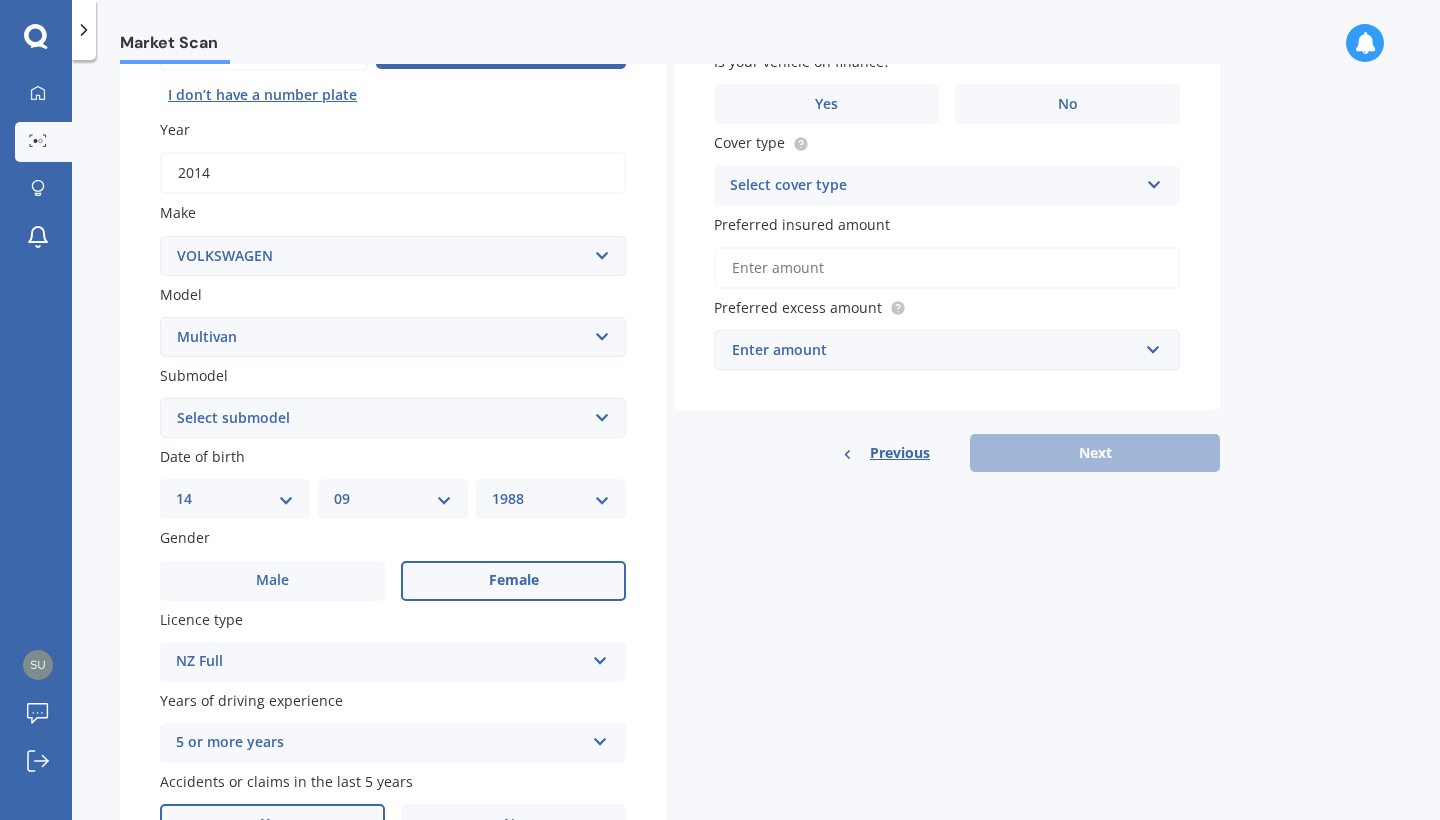 scroll, scrollTop: 59, scrollLeft: 0, axis: vertical 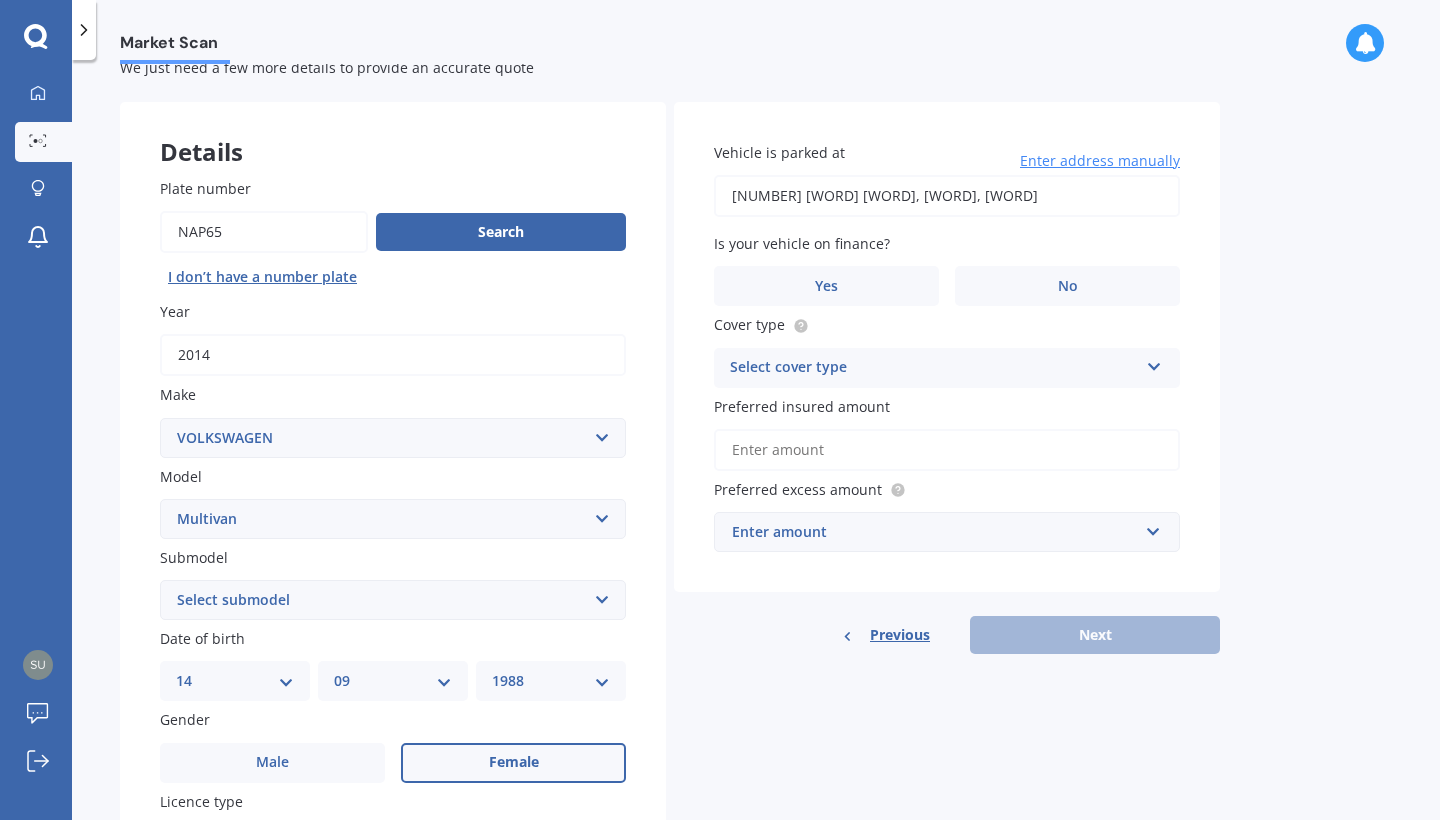 type on "[NUMBER] [WORD] [WORD], [WORD] [POSTAL_CODE]" 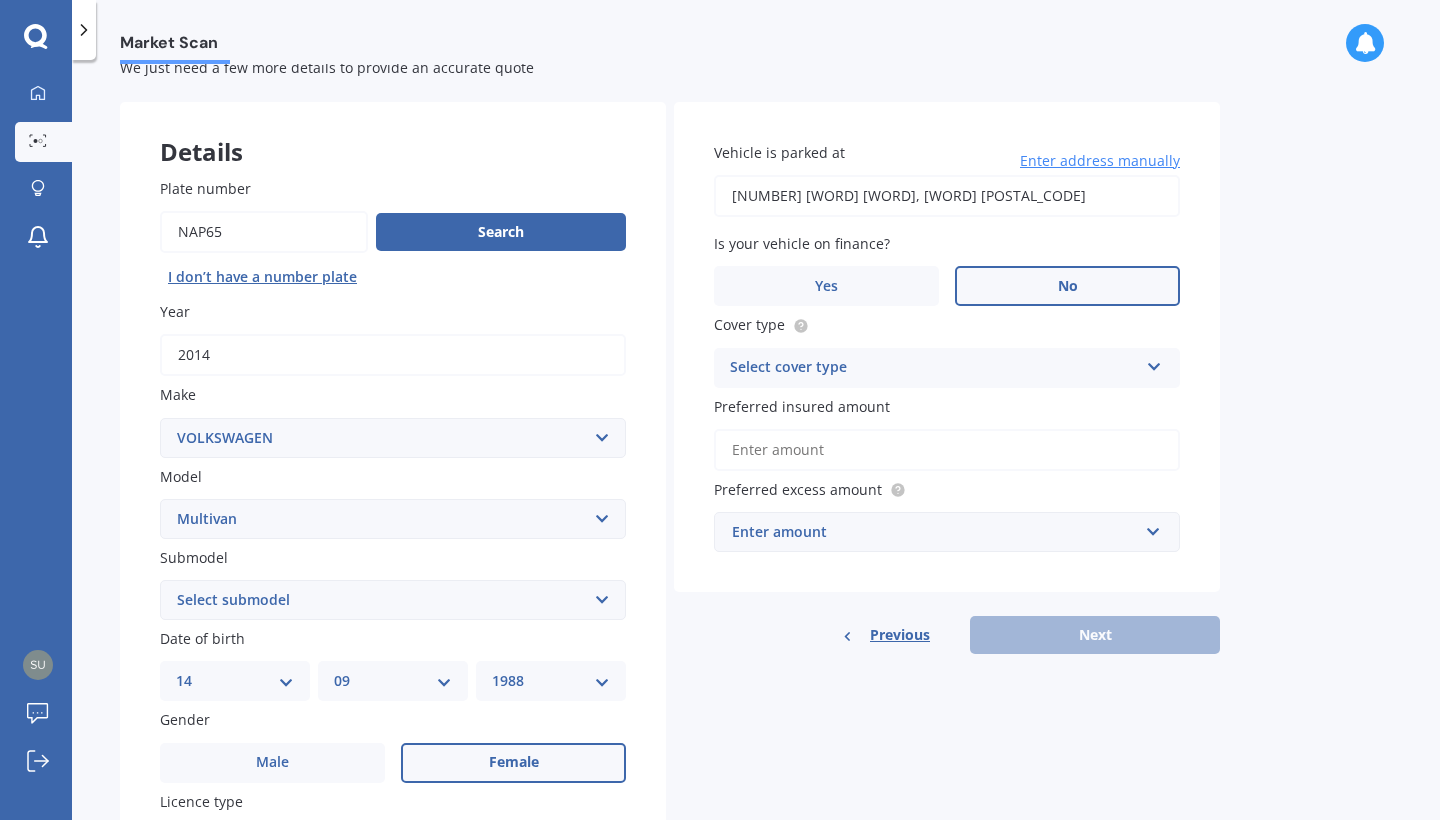 click on "No" at bounding box center [1067, 286] 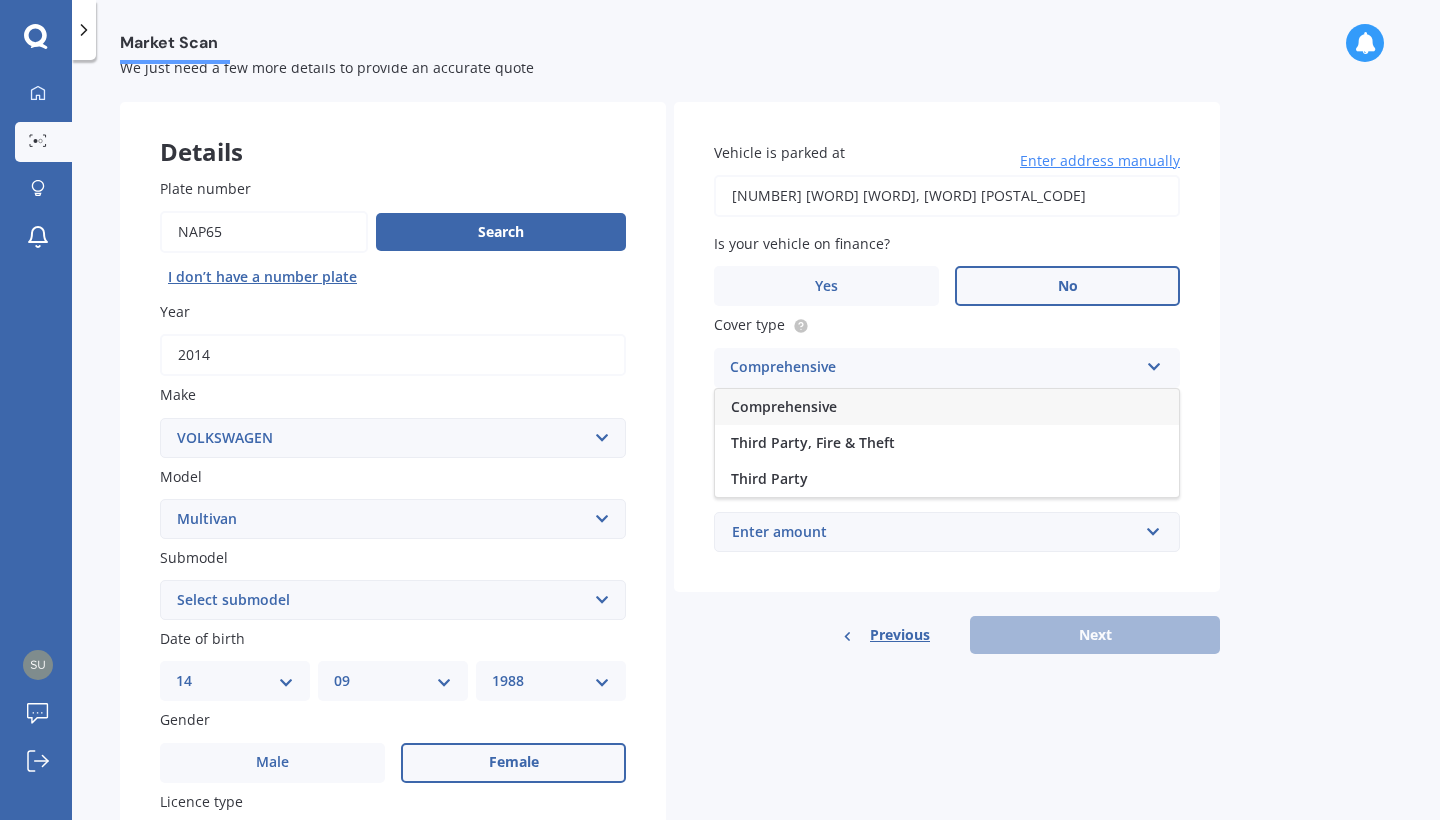 click on "Comprehensive" at bounding box center [947, 407] 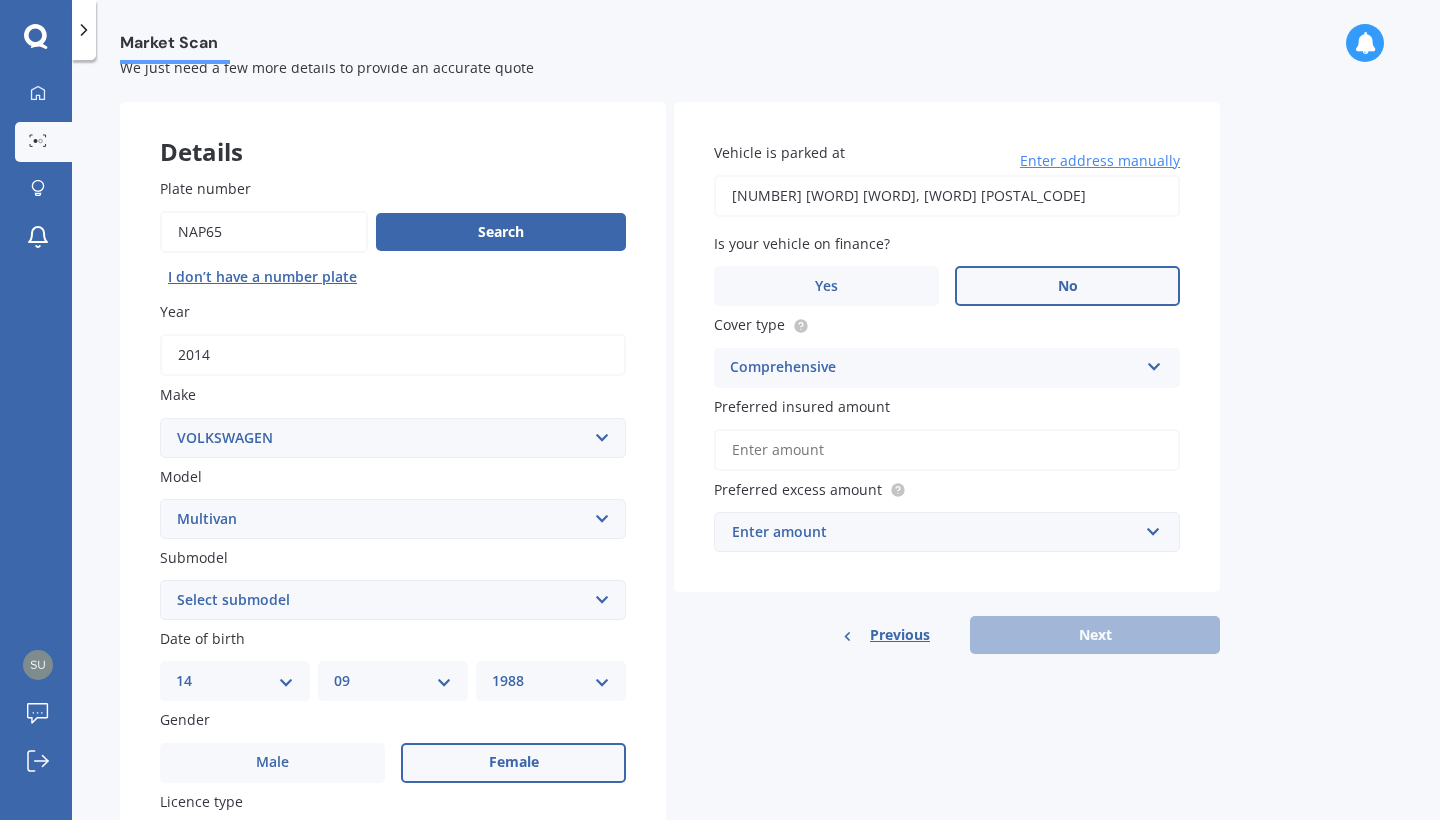 click on "Preferred insured amount" at bounding box center [947, 450] 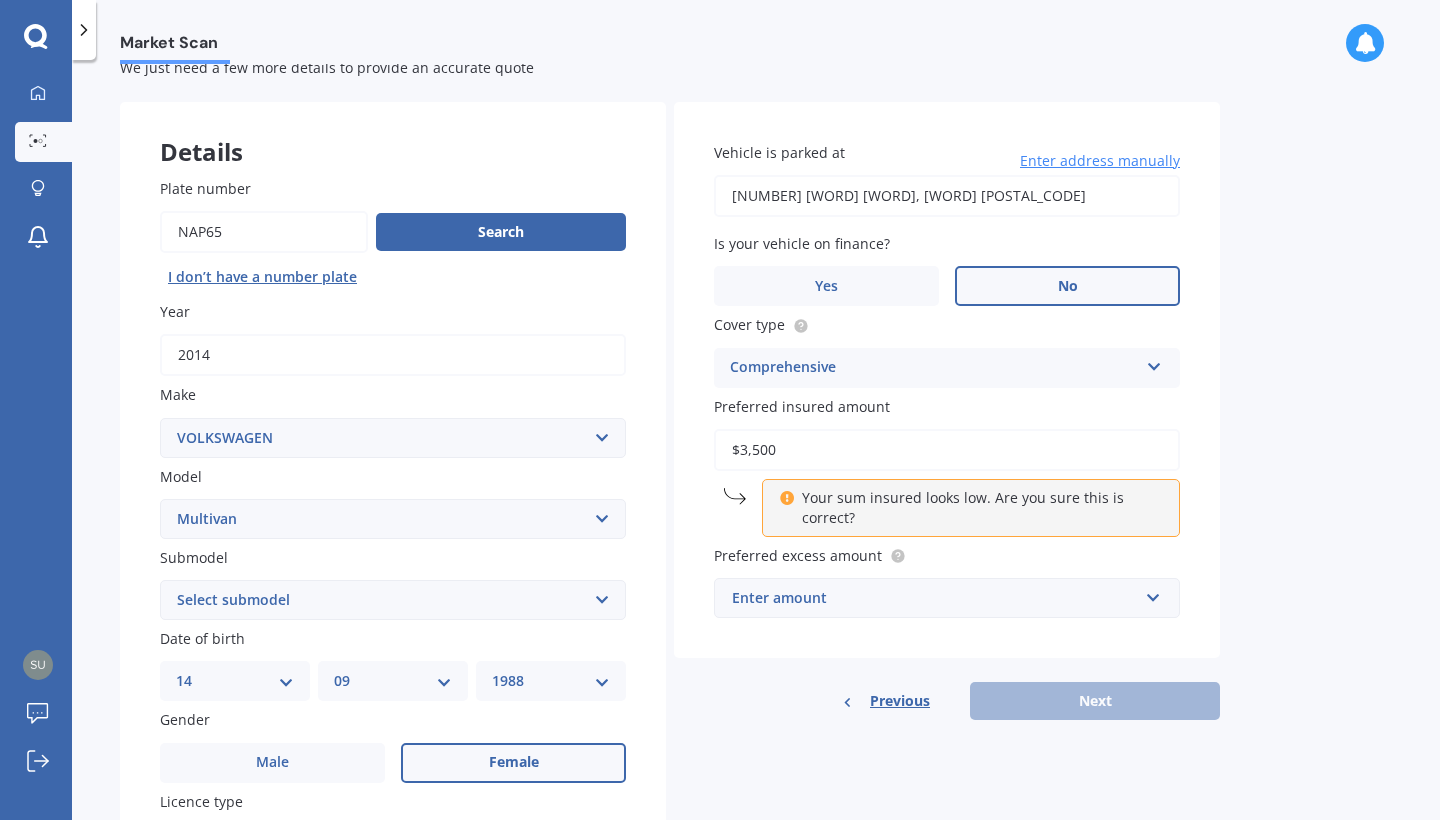 type on "$35,000" 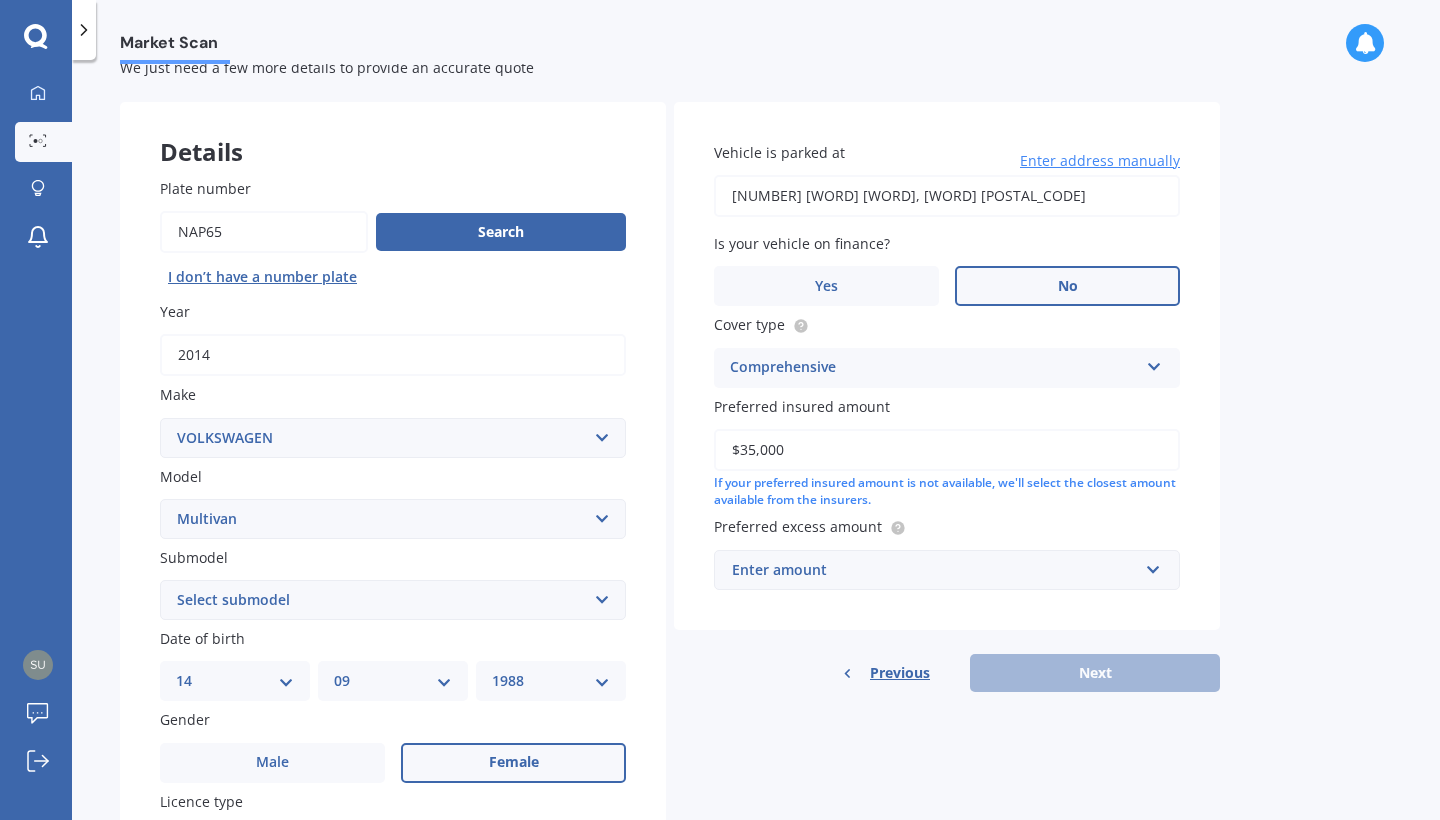 click on "Enter amount" at bounding box center (935, 570) 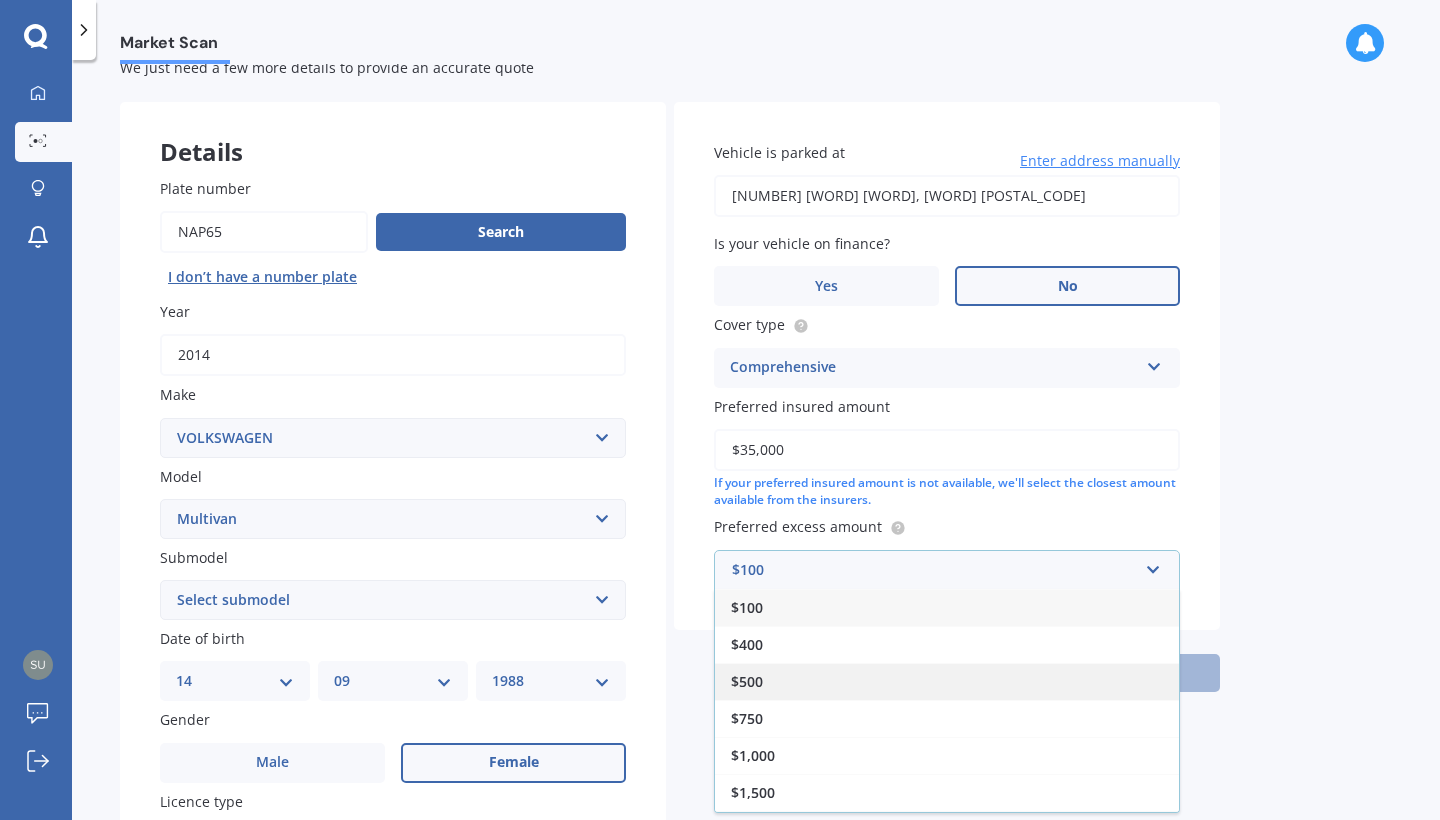 click on "$500" at bounding box center (947, 681) 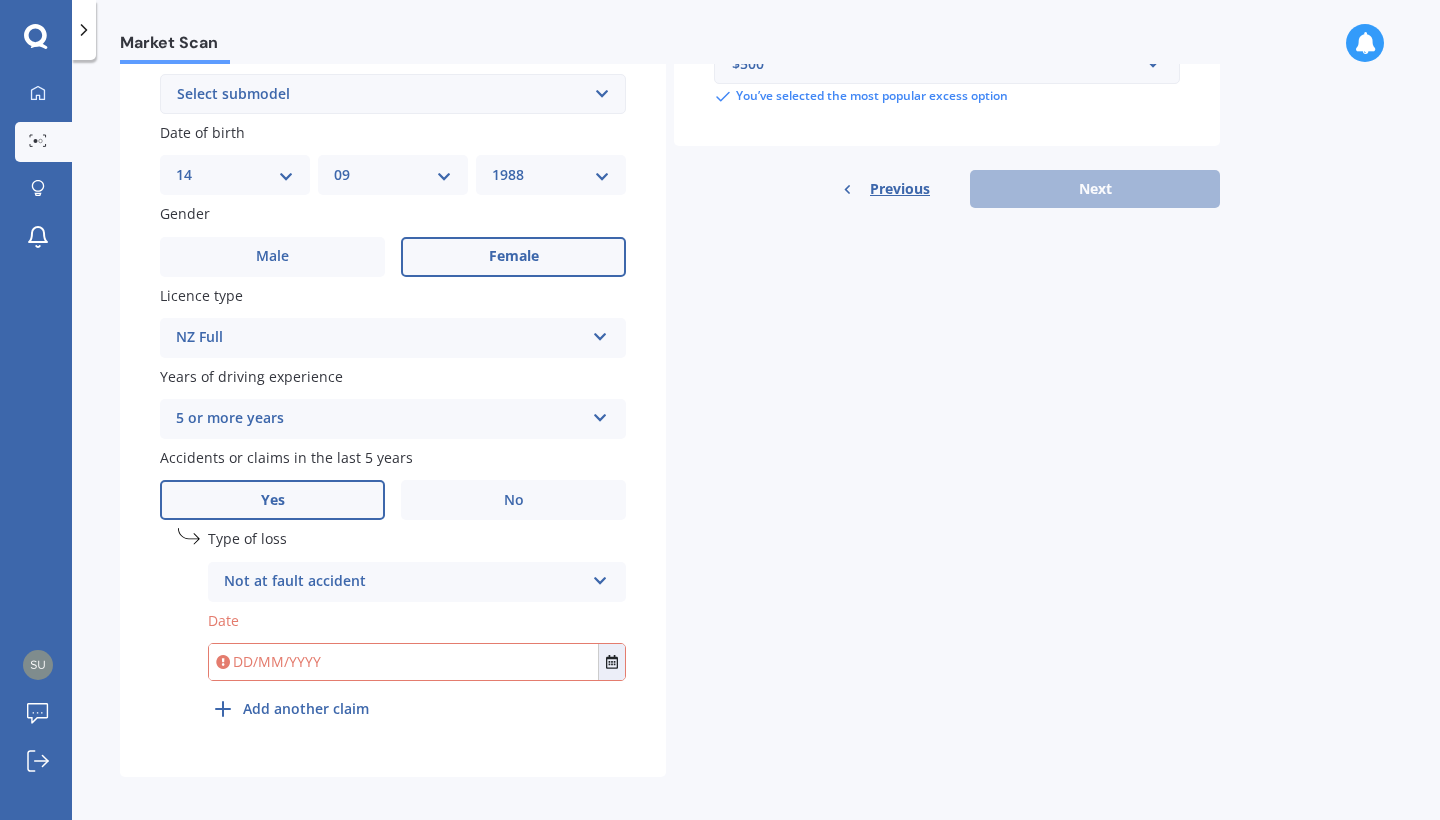 scroll, scrollTop: 564, scrollLeft: 0, axis: vertical 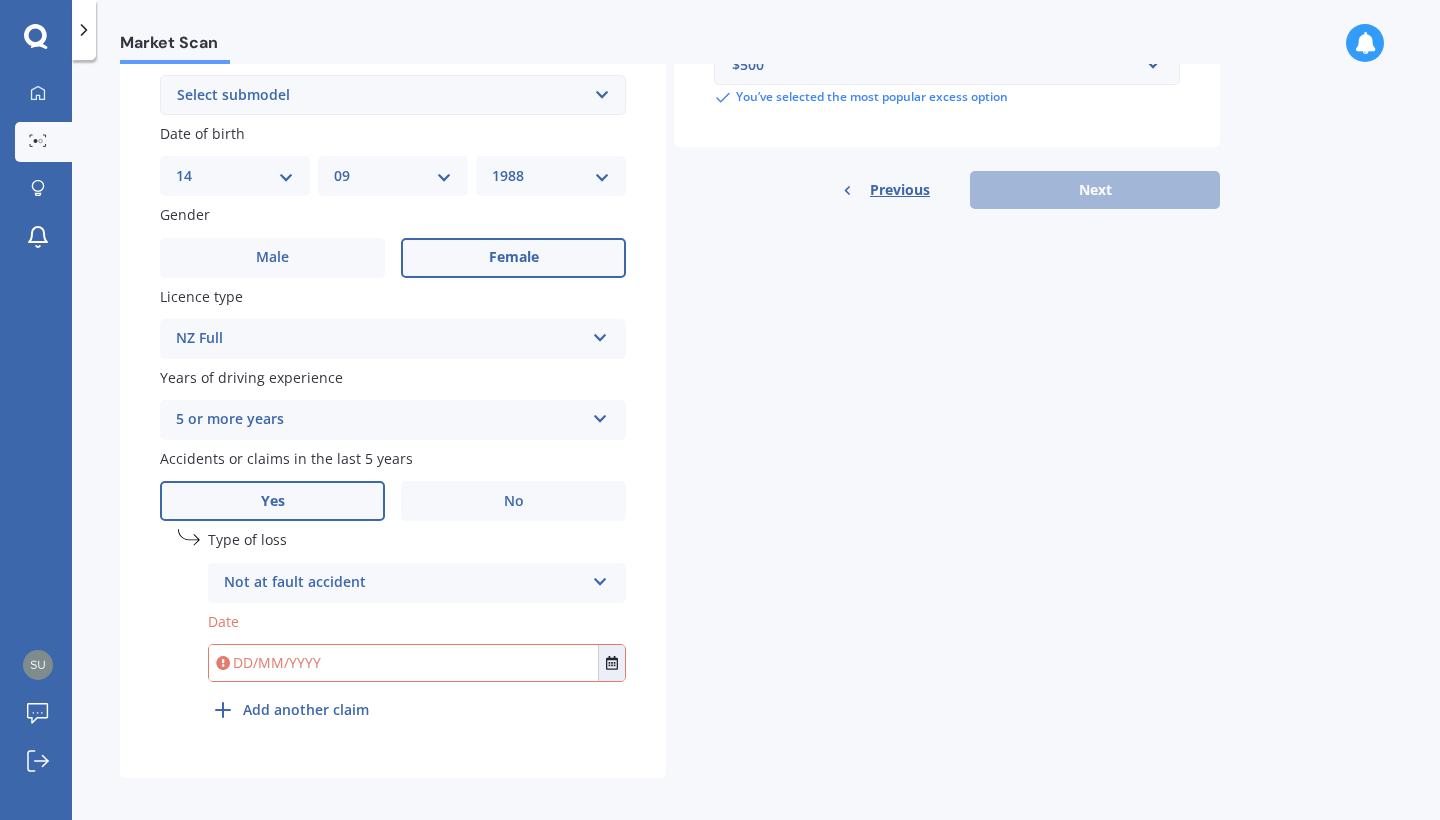 click at bounding box center [403, 663] 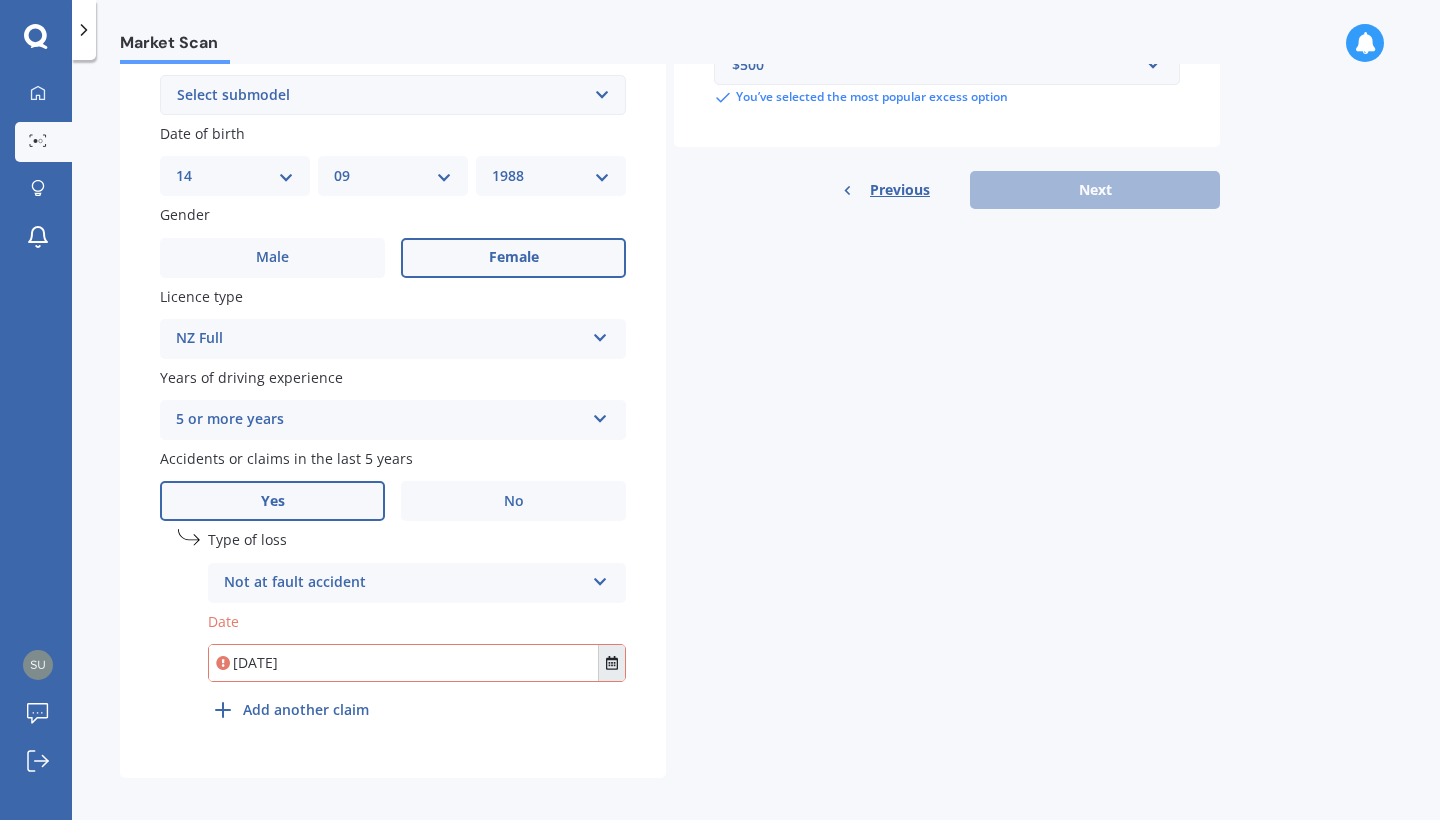 type on "[DATE]" 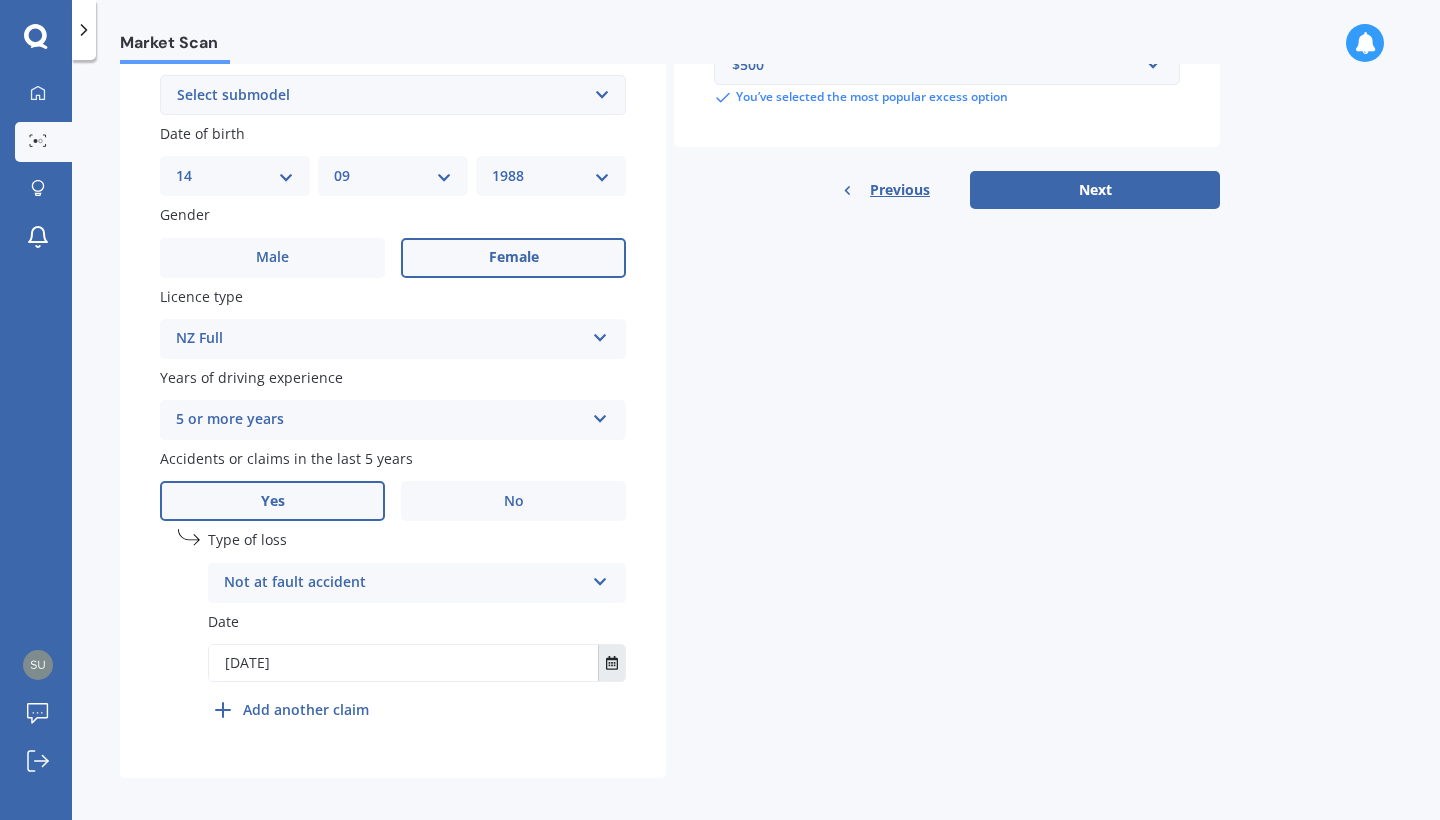 click at bounding box center (611, 663) 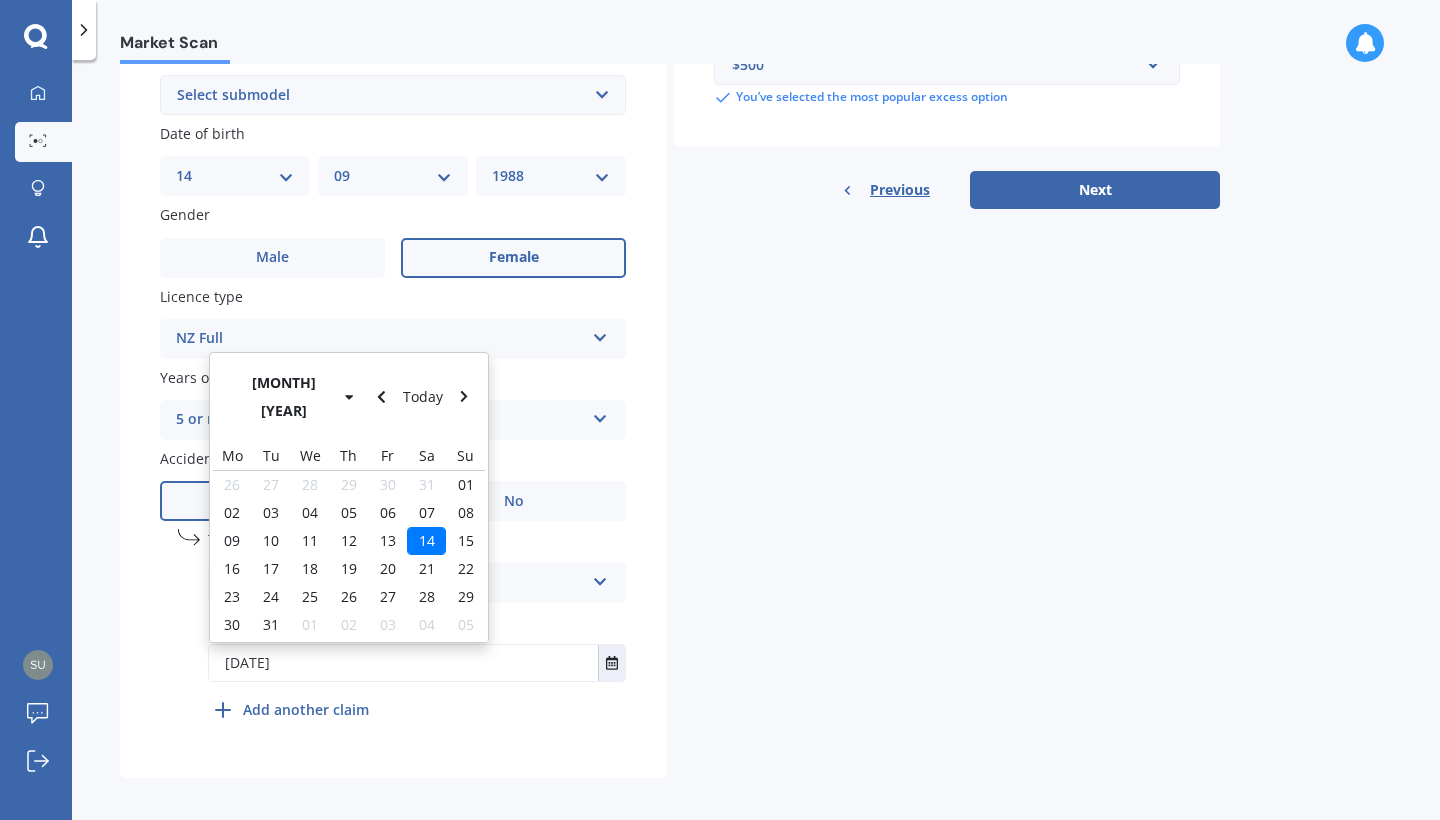 click on "Market Scan Vehicle Market Scan 70 % We just need a few more details to provide an accurate quote Details Plate number Search I don’t have a number plate Year 2014 Make Select make AC ALFA ROMEO ASTON MARTIN AUDI AUSTIN BEDFORD Bentley BMW BYD CADILLAC CAN-AM CHERY CHEVROLET CHRYSLER Citroen CRUISEAIR CUPRA DAEWOO DAIHATSU DAIMLER DAMON DIAHATSU DODGE EXOCET FACTORY FIVE FERRARI FIAT Fiord FLEETWOOD FORD FOTON FRASER GEELY GENESIS GEORGIE BOY GMC GREAT WALL GWM HAVAL HILLMAN HINO HOLDEN HOLIDAY RAMBLER HONDA HUMMER HYUNDAI INFINITI ISUZU IVECO JAC JAECOO JAGUAR JEEP KGM KIA LADA LAMBORGHINI LANCIA LANDROVER LDV LEAPMOTOR LEXUS LINCOLN LOTUS LUNAR M.G M.G. MAHINDRA MASERATI MAZDA MCLAREN MERCEDES AMG Mercedes Benz MERCEDES-AMG MERCURY MINI Mitsubishi MORGAN MORRIS NEWMAR Nissan OMODA OPEL OXFORD PEUGEOT Plymouth Polestar PONTIAC PORSCHE PROTON RAM Range Rover Rayne RENAULT ROLLS ROYCE ROVER SAAB SATURN SEAT SHELBY SKODA SMART SSANGYONG SUBARU SUZUKI TATA TESLA TIFFIN Toyota TRIUMPH TVR Vauxhall VOLKSWAGEN ZX" at bounding box center (756, 444) 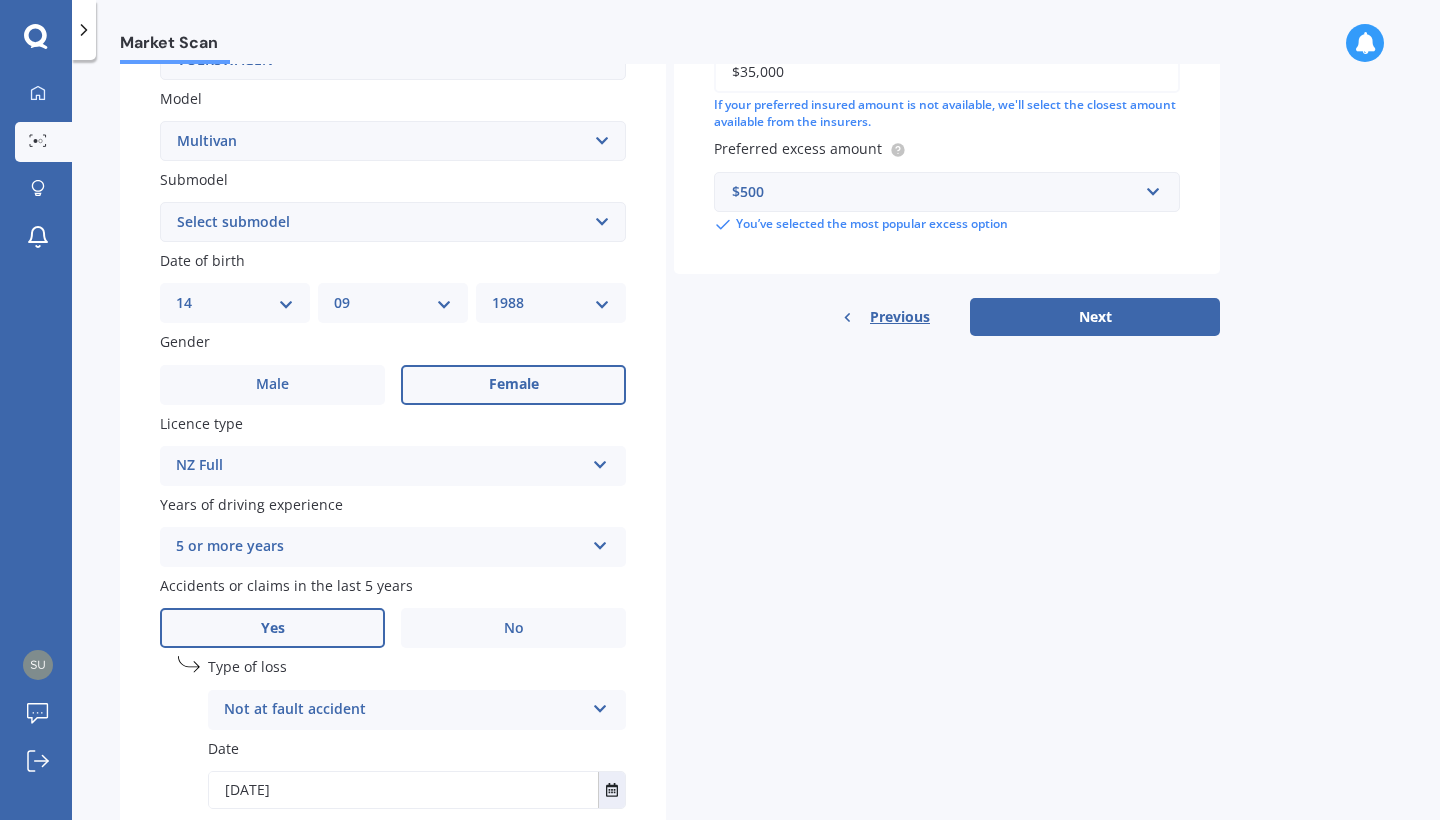 scroll, scrollTop: 435, scrollLeft: 0, axis: vertical 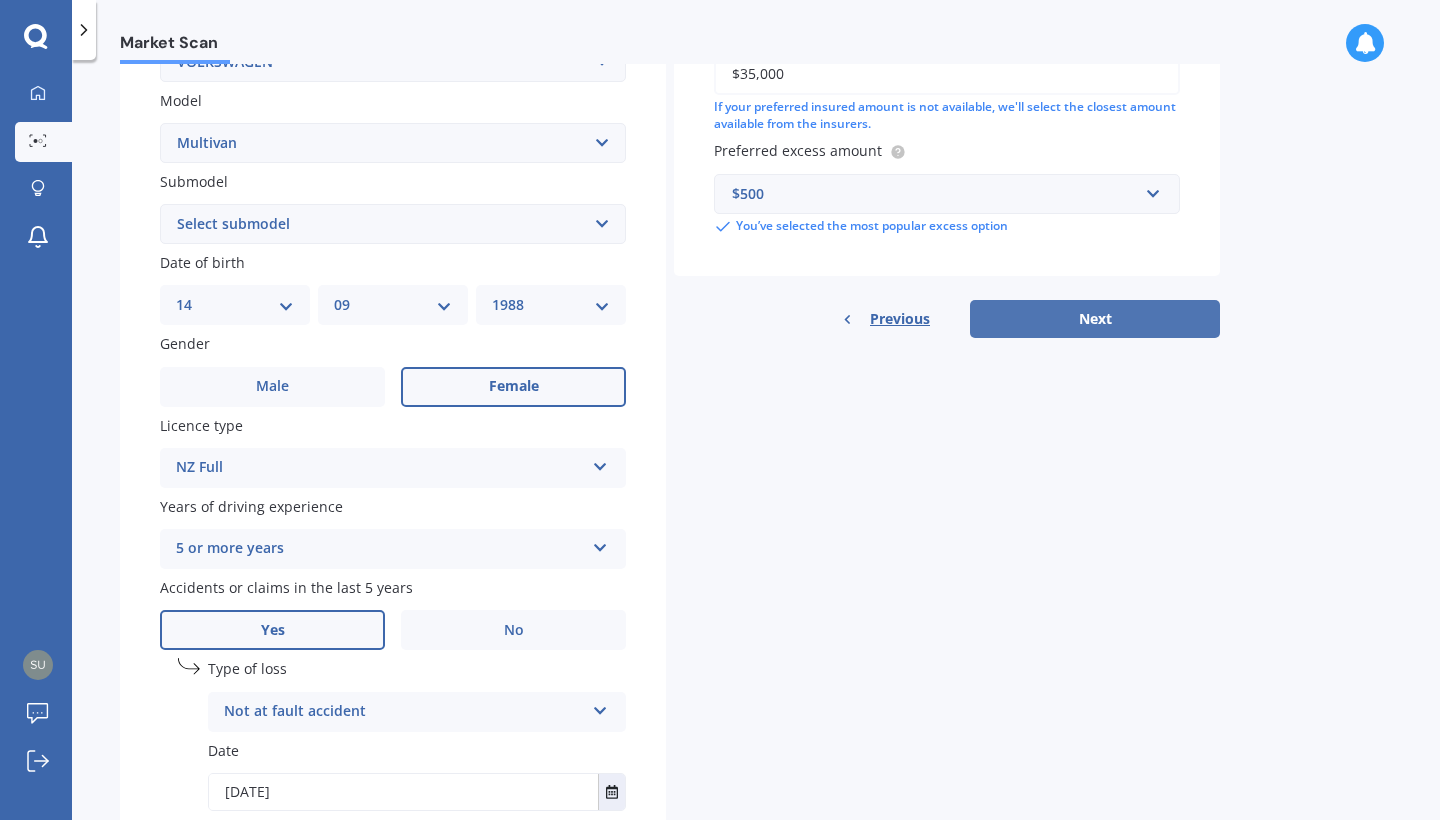 click on "Next" at bounding box center [1095, 319] 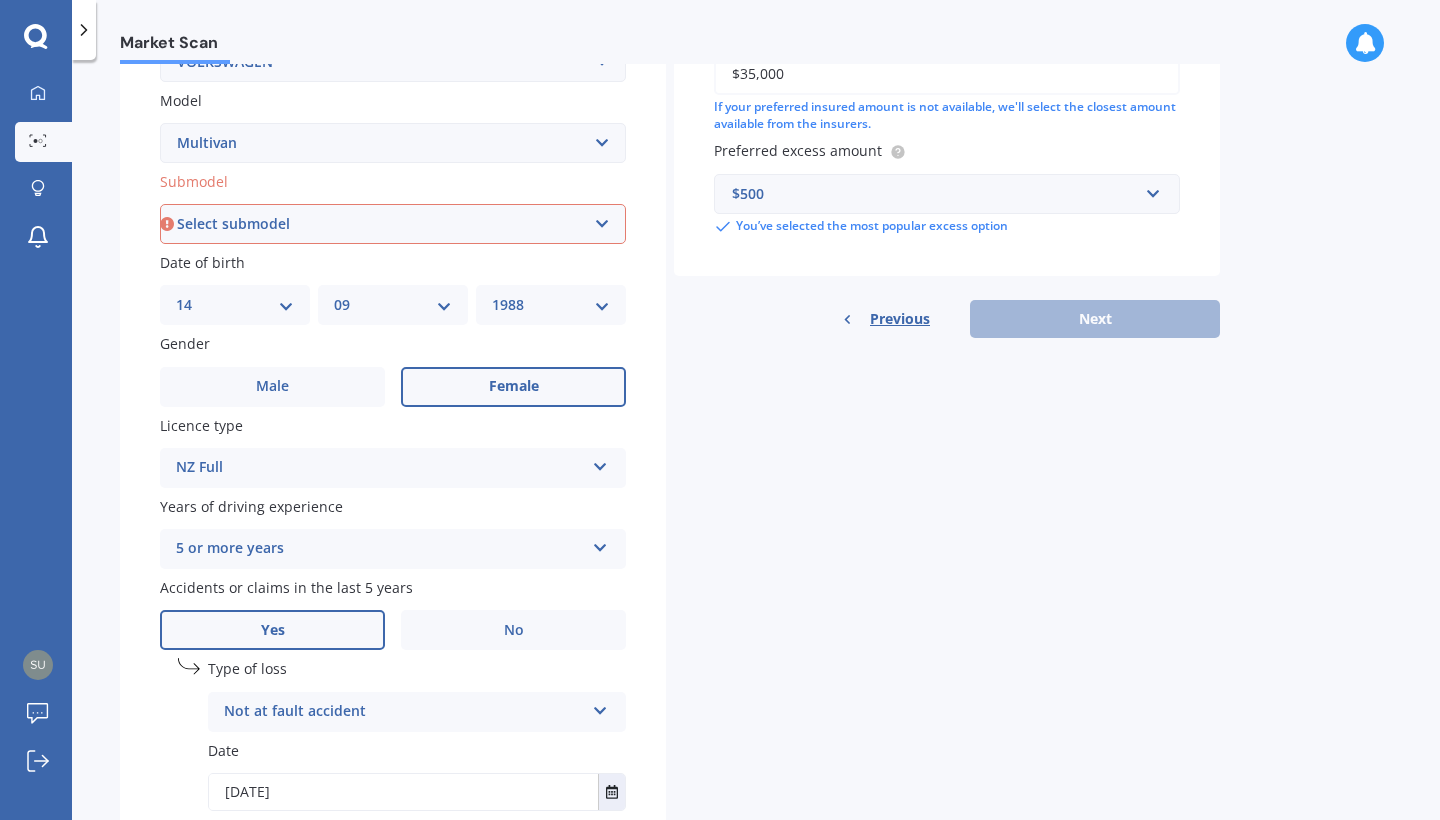 select on "TDI" 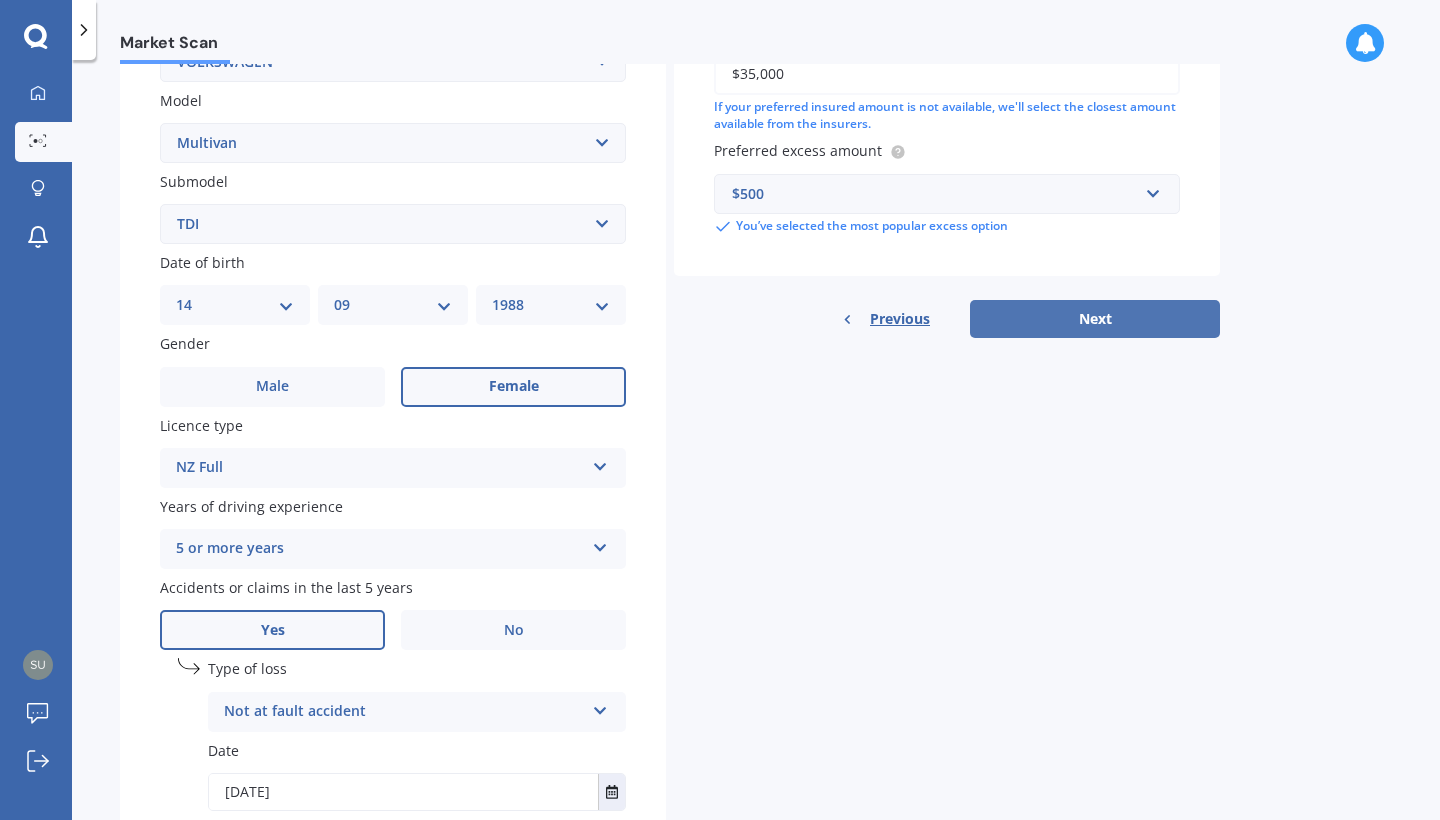 click on "Next" at bounding box center (1095, 319) 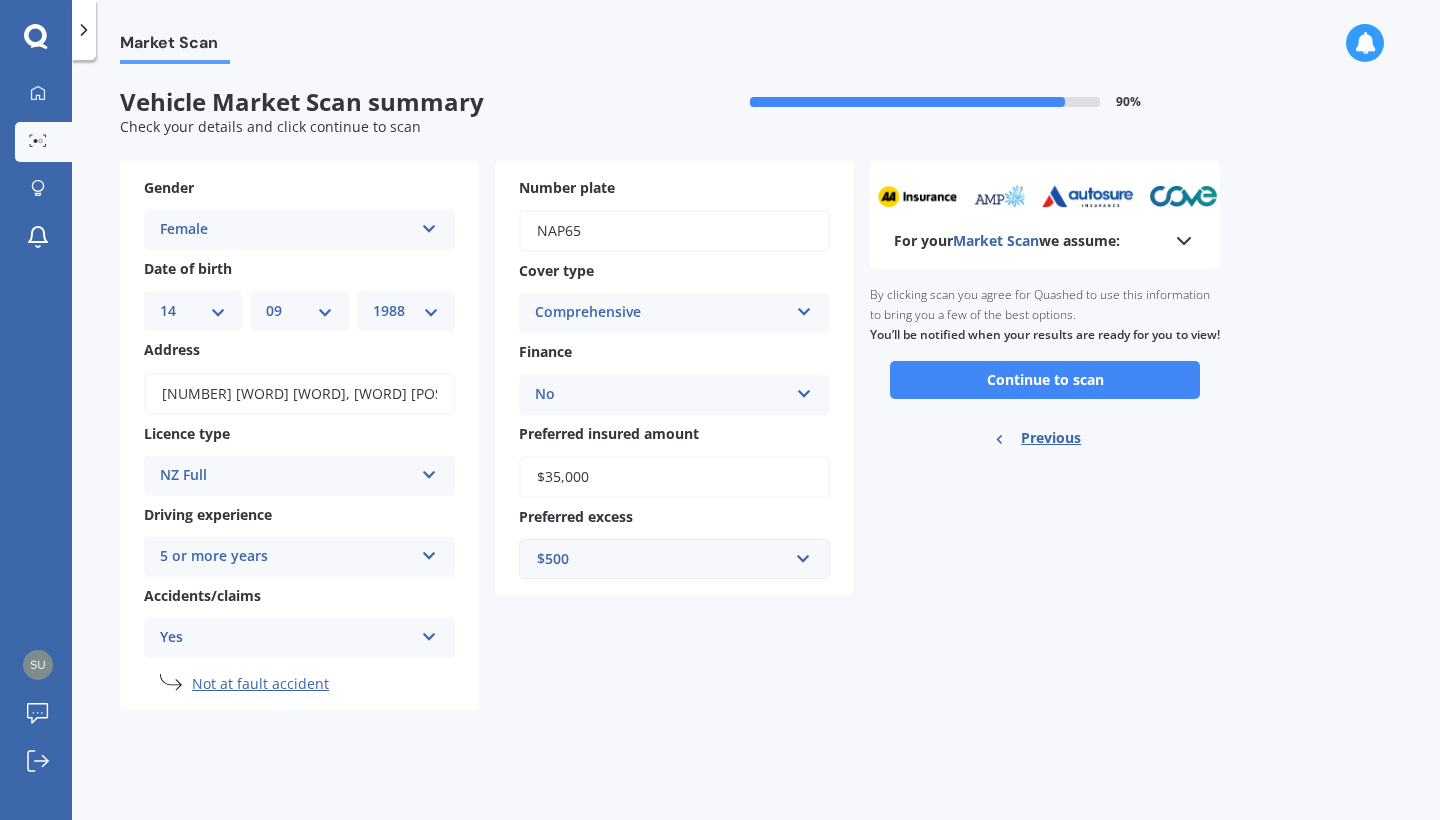 scroll, scrollTop: 0, scrollLeft: 0, axis: both 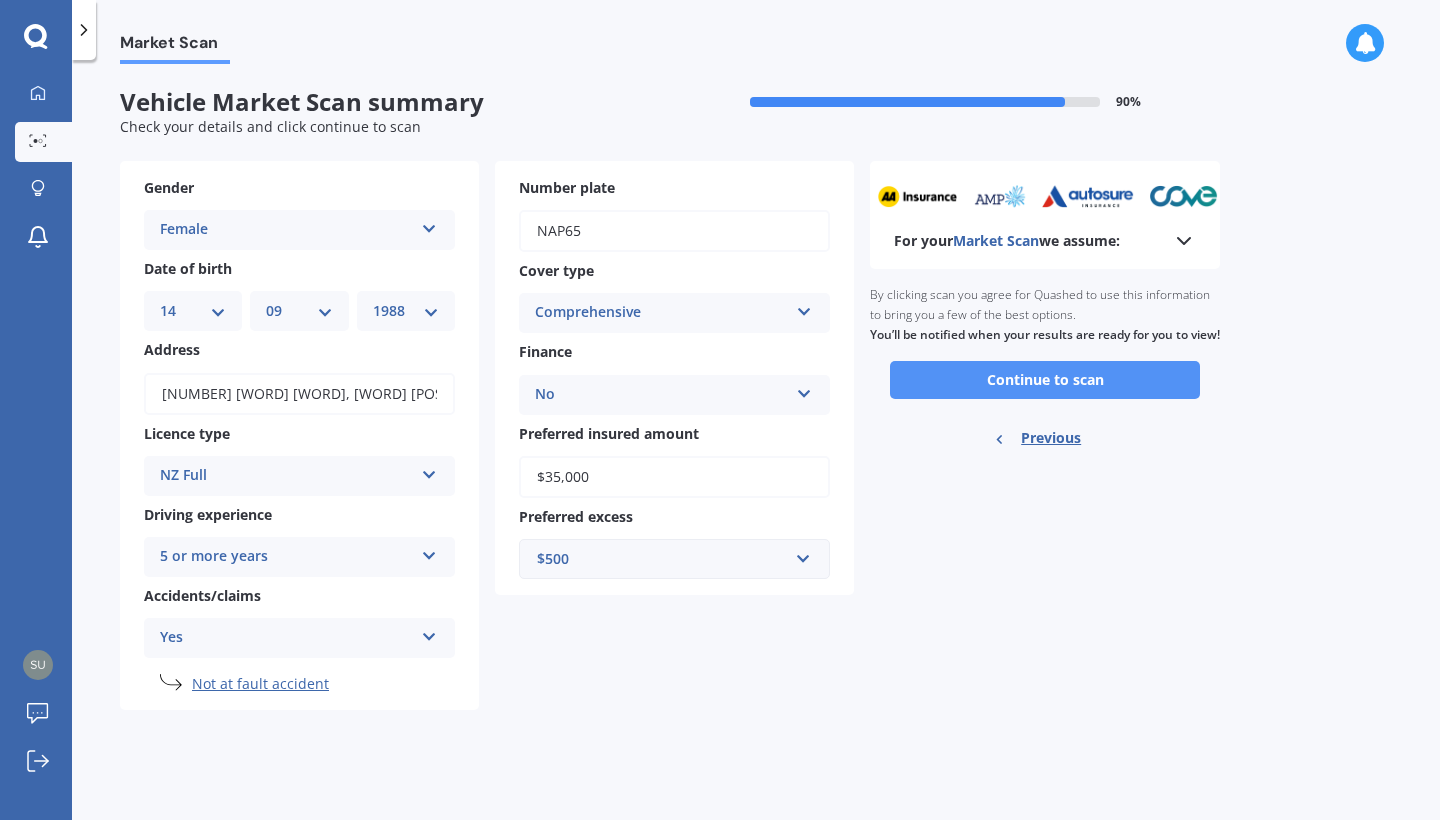 click on "Continue to scan" at bounding box center (1045, 380) 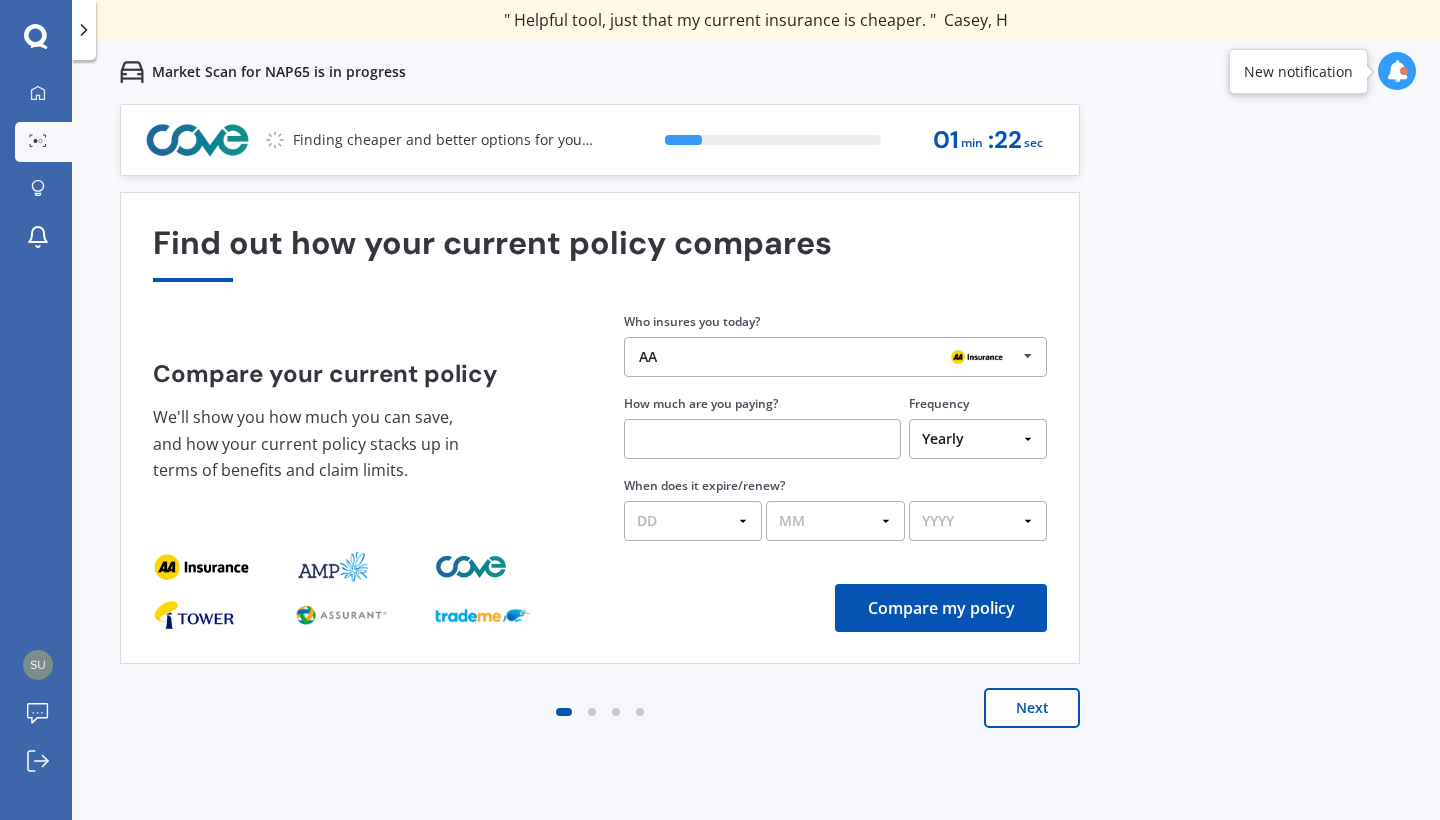 click on "Next" at bounding box center [1032, 708] 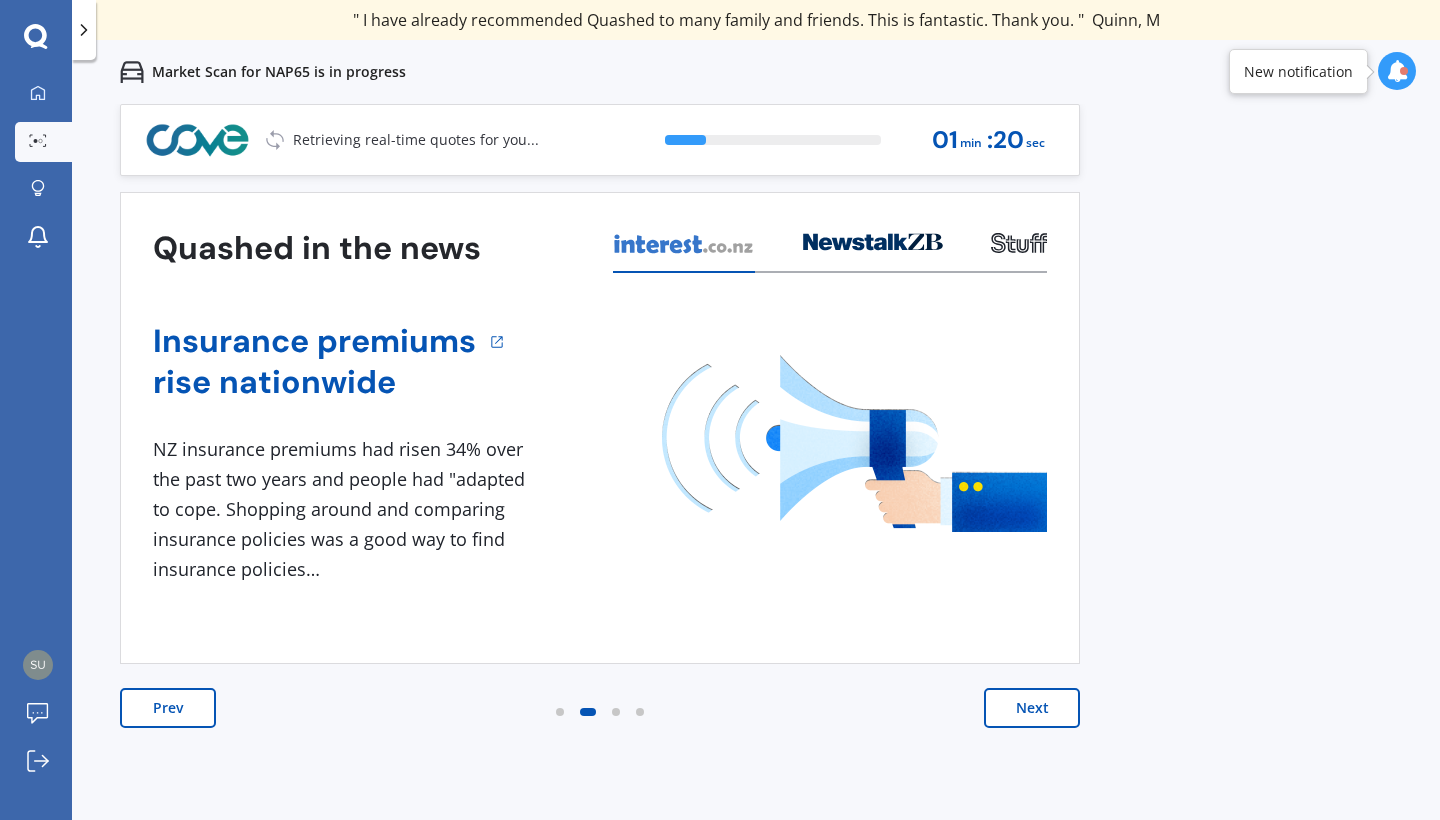click on "Next" at bounding box center (1032, 708) 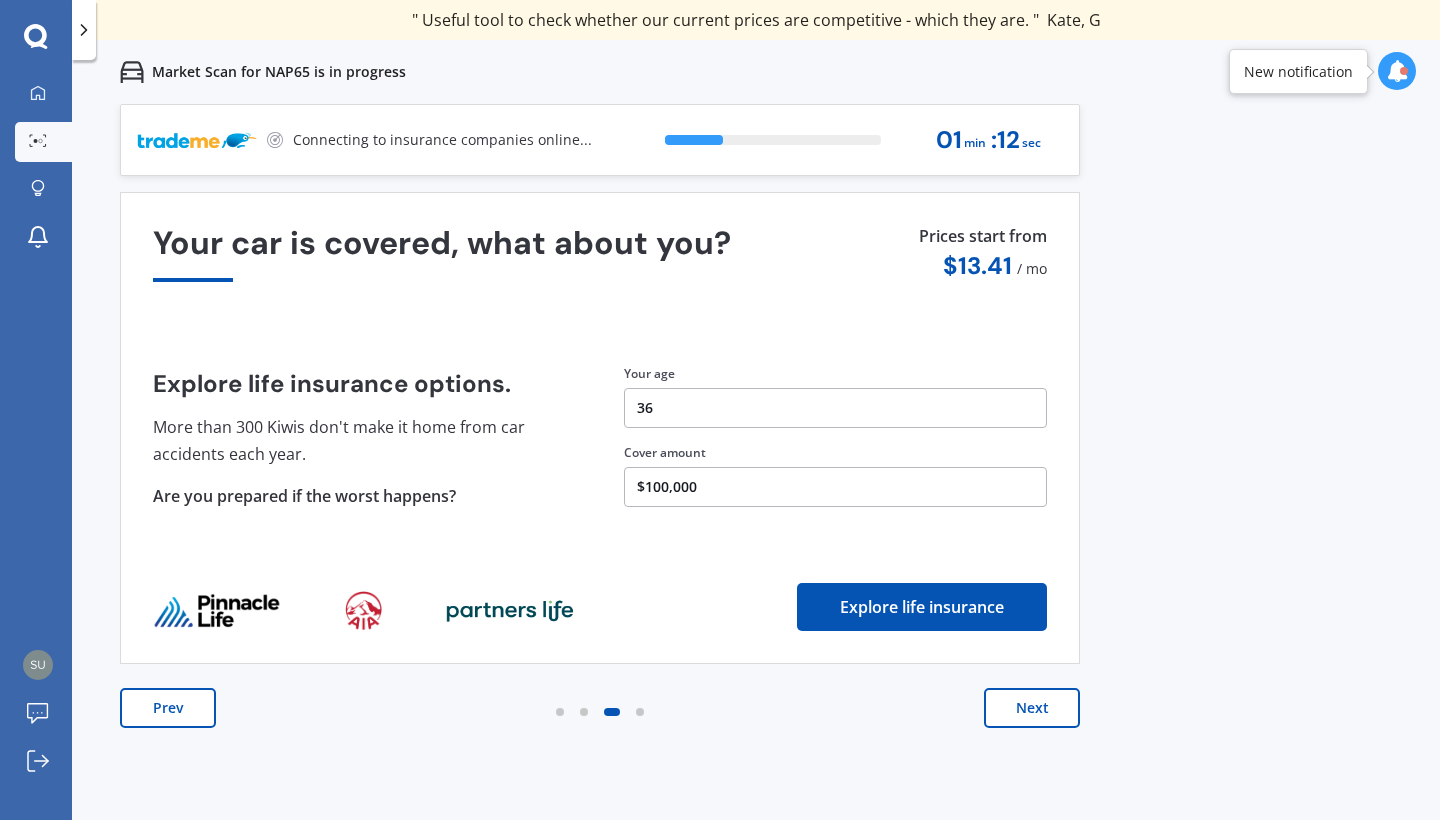 click on "Next" at bounding box center (1032, 708) 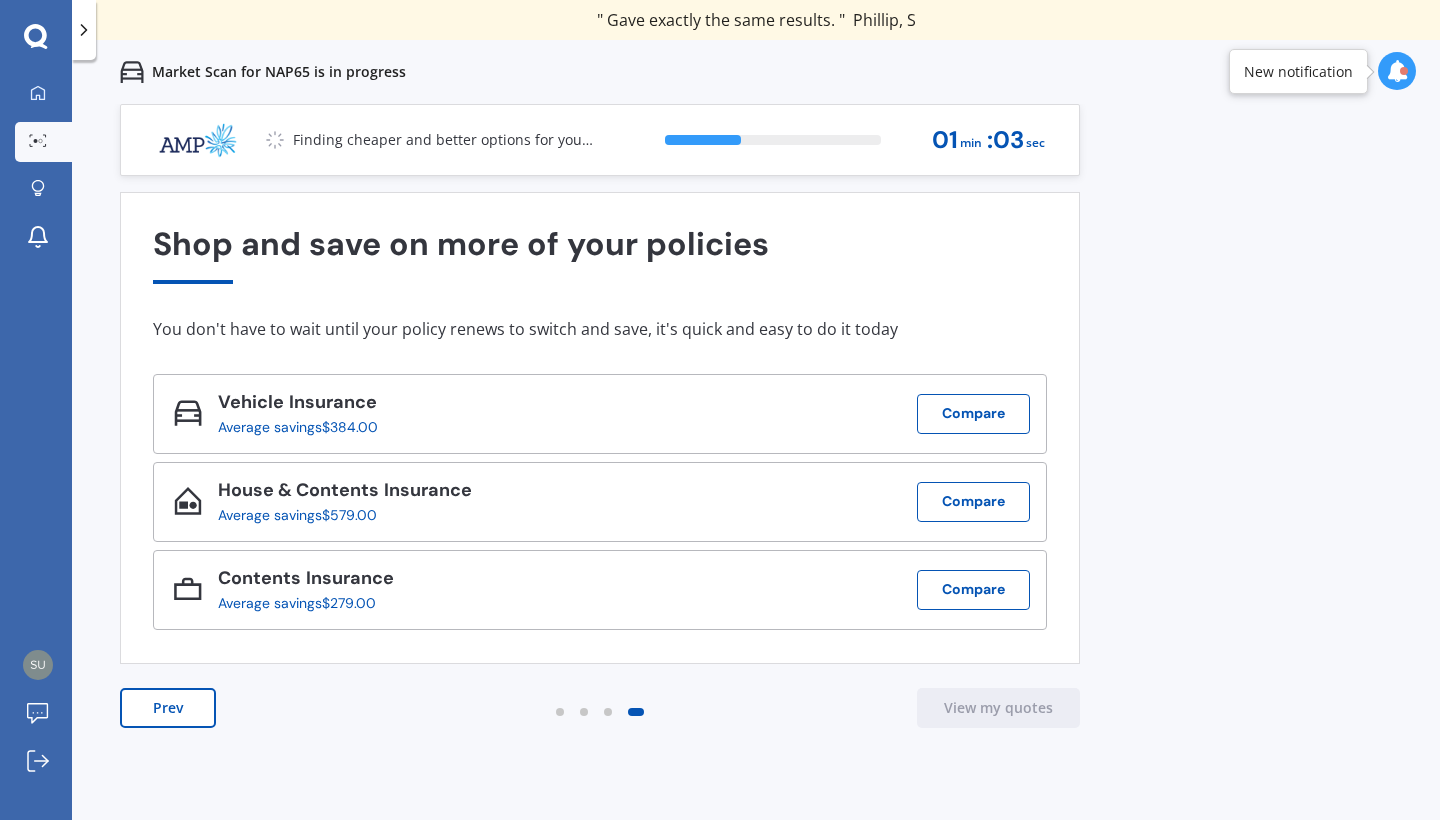 click on "Prev" at bounding box center (168, 708) 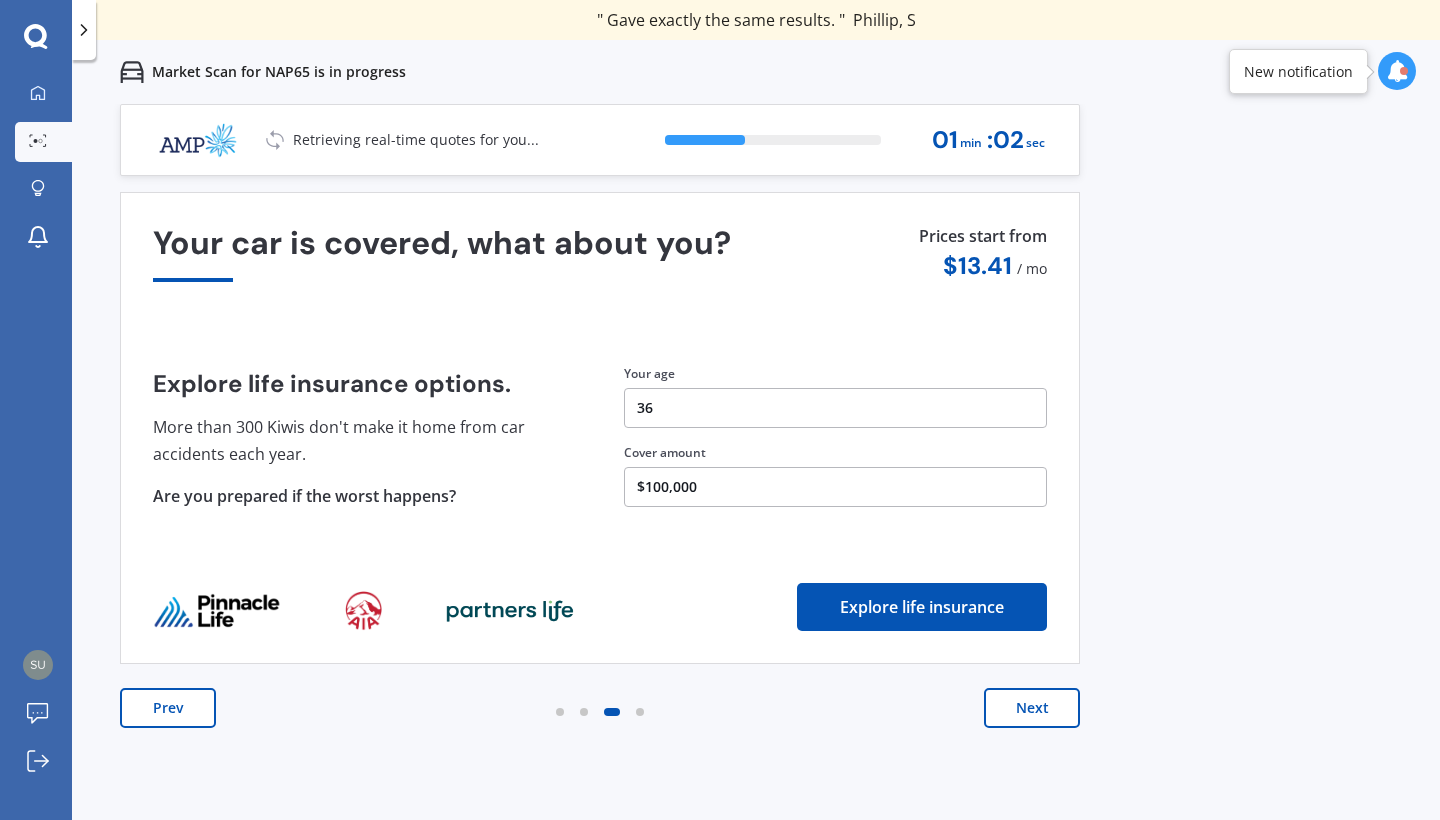 click on "Prev" at bounding box center [168, 708] 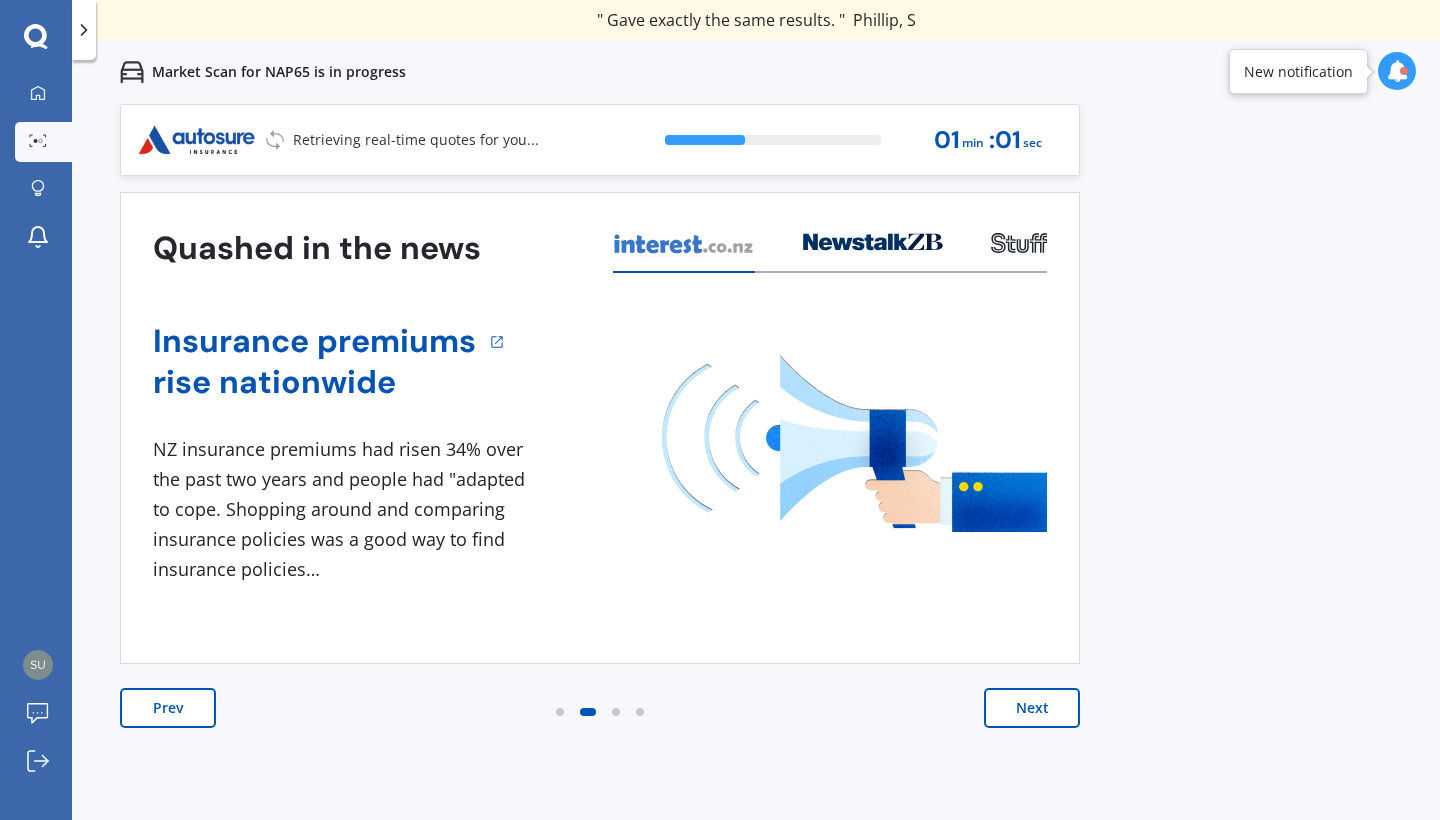 click on "Prev" at bounding box center [168, 708] 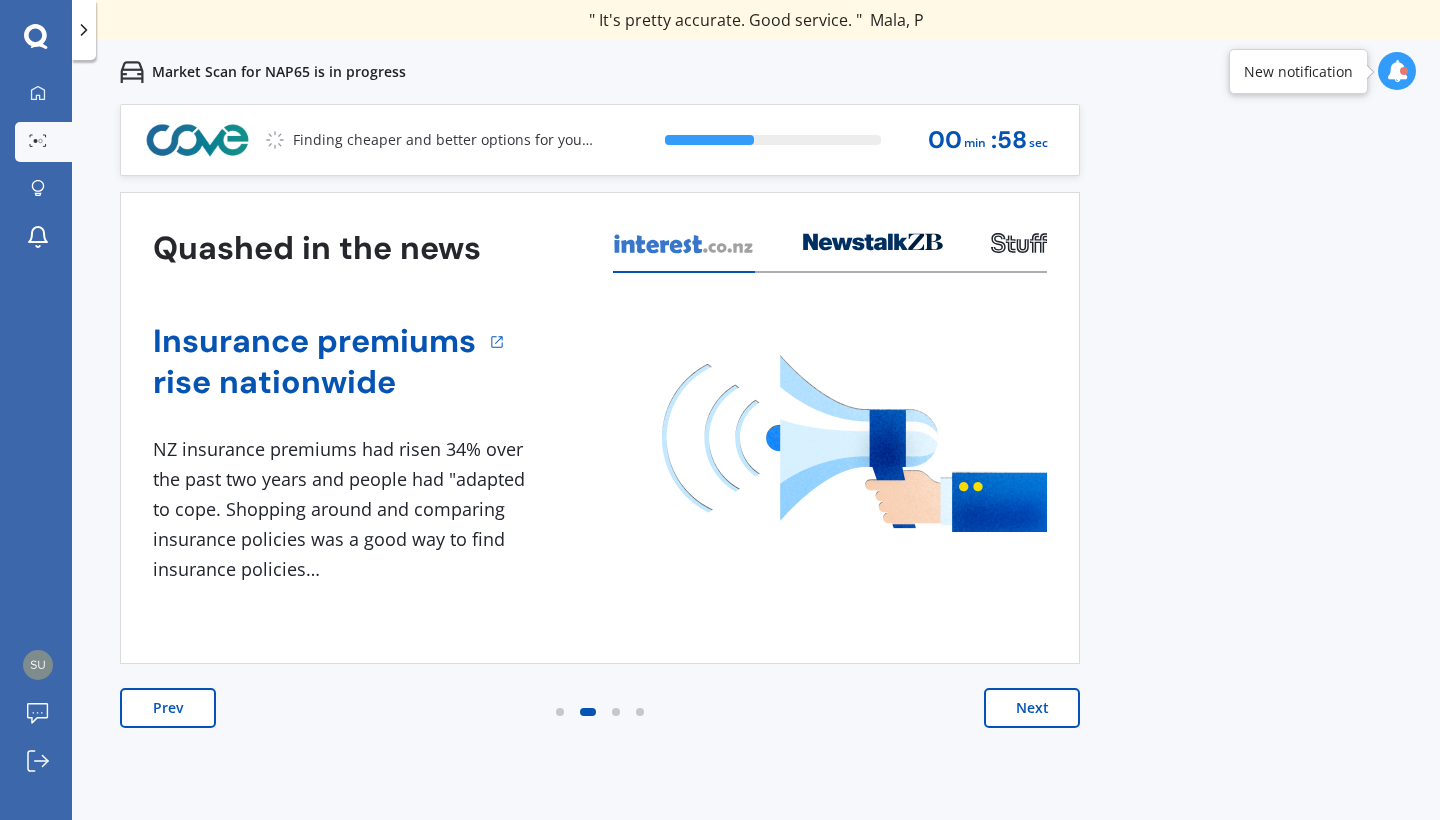 scroll, scrollTop: 0, scrollLeft: 0, axis: both 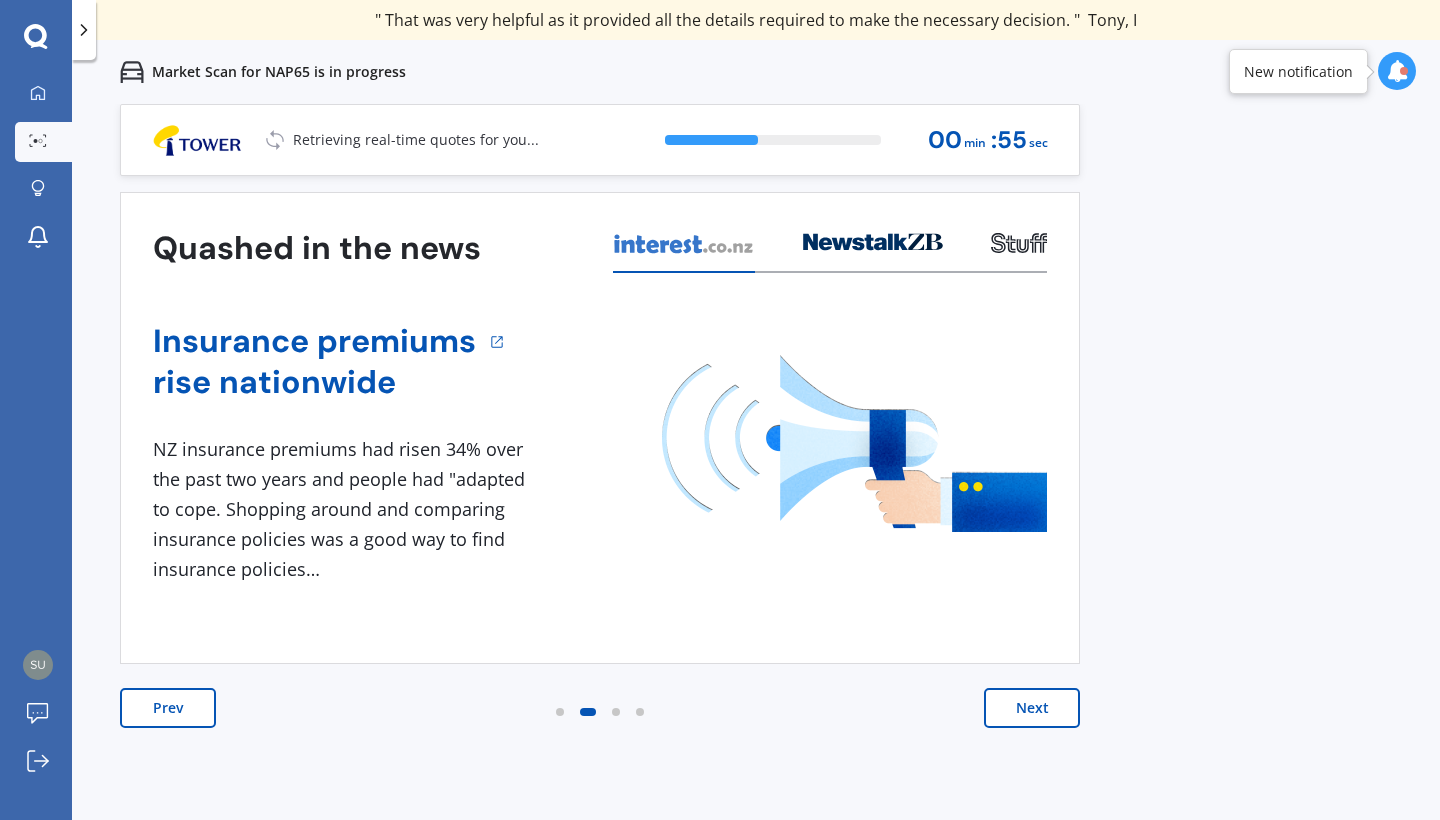 click on "Prev" at bounding box center (168, 708) 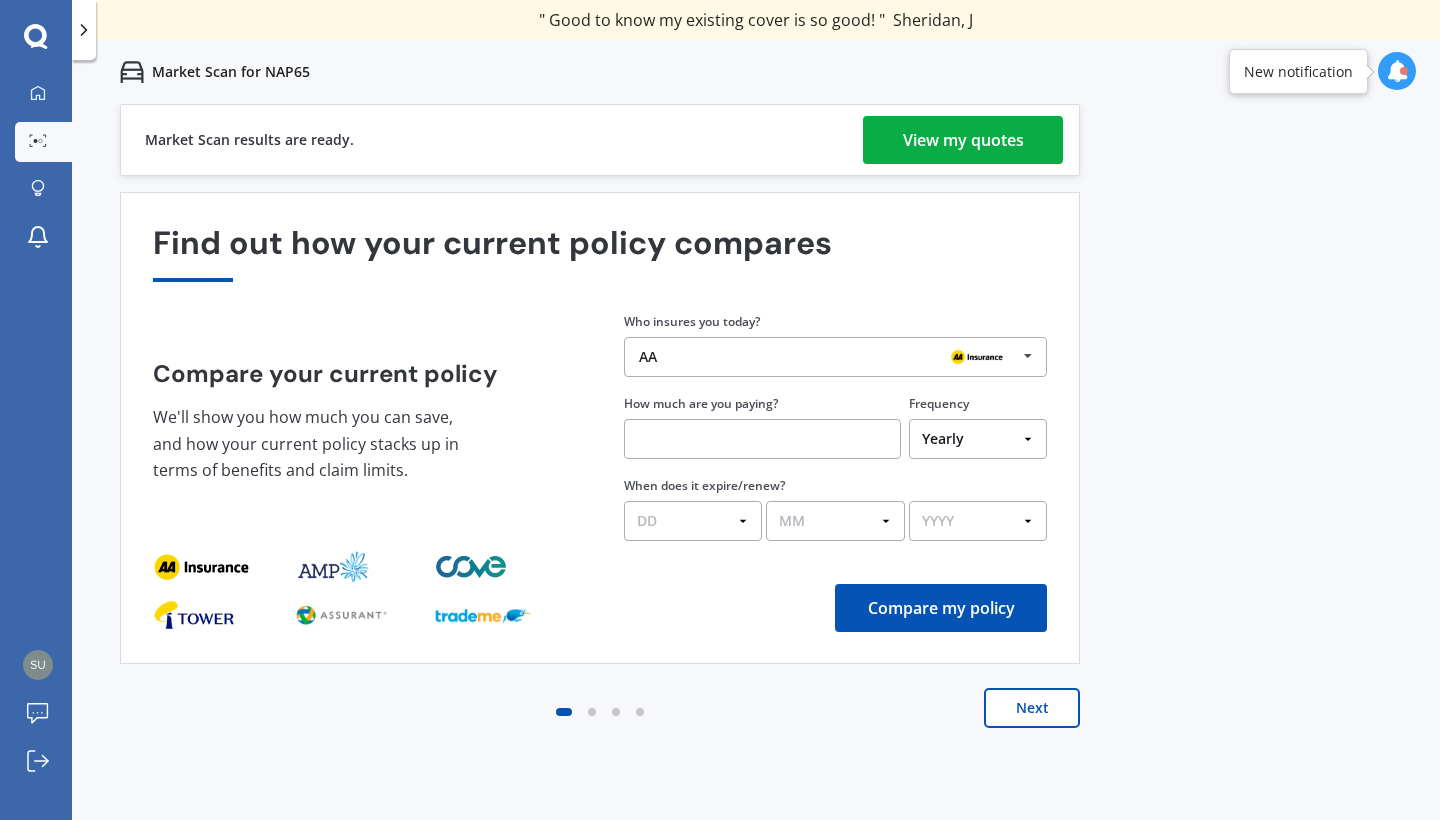 click on "View my quotes" at bounding box center (963, 140) 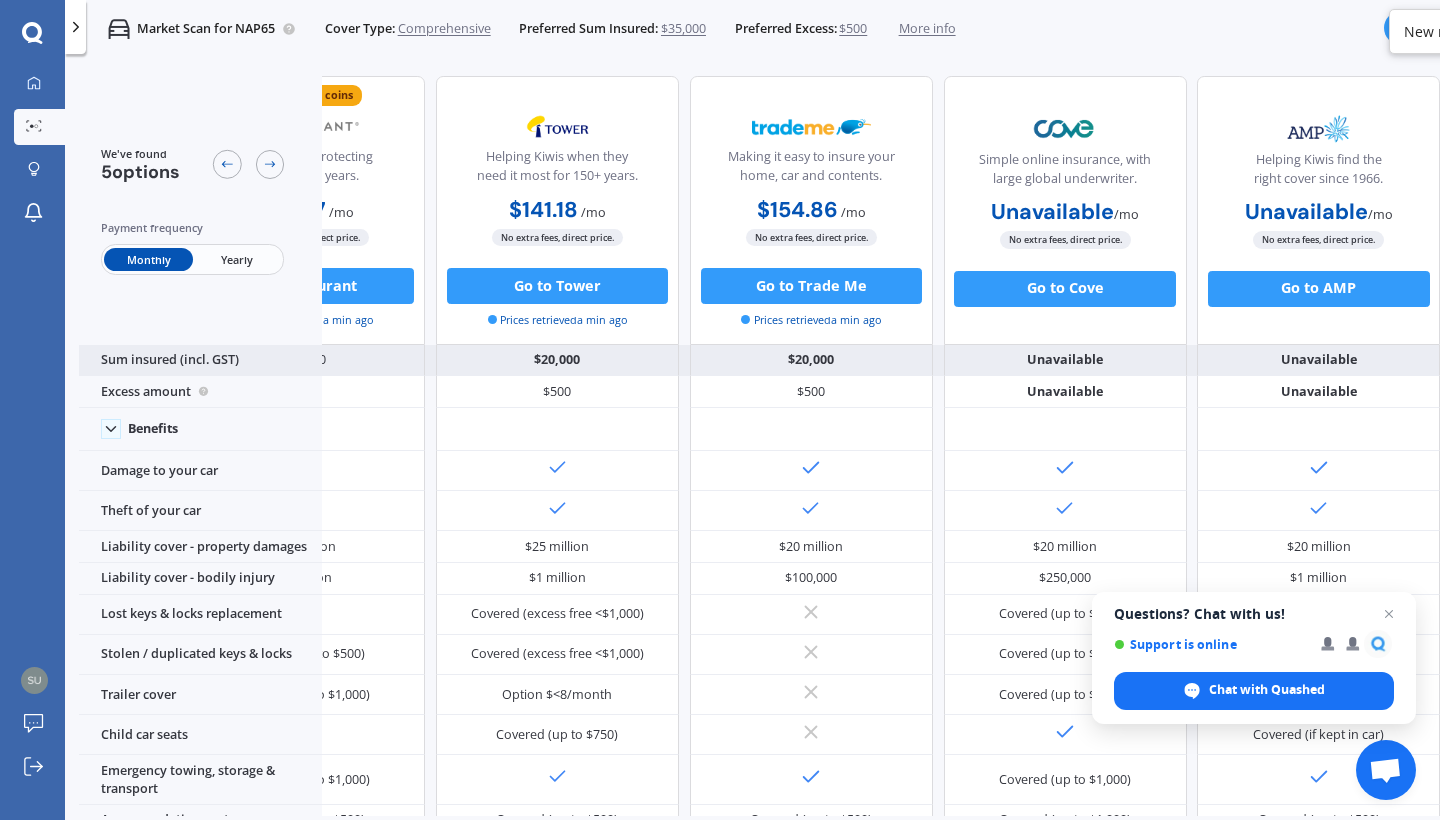 scroll, scrollTop: 0, scrollLeft: 165, axis: horizontal 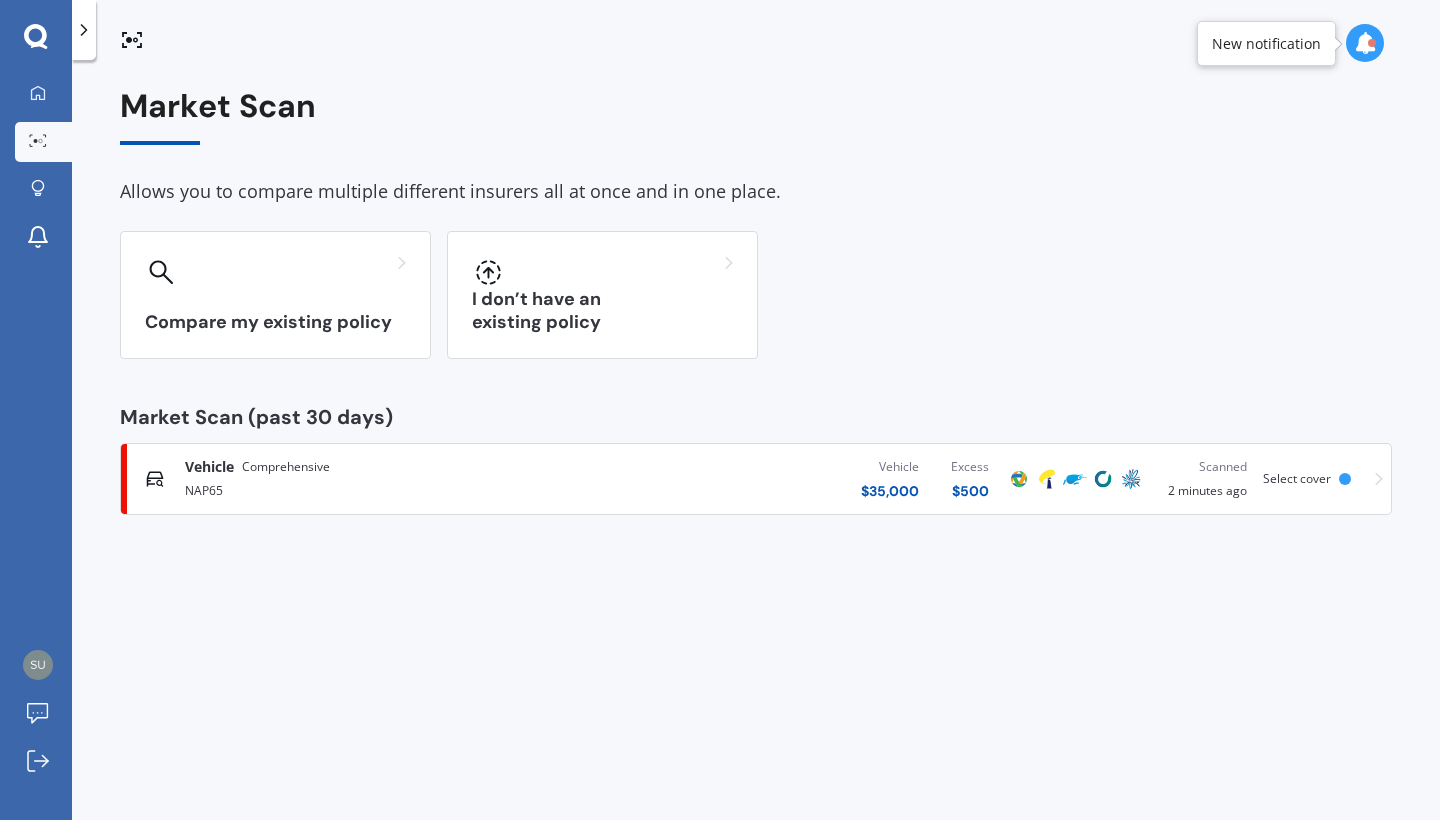 click on "Vehicle" at bounding box center [209, 467] 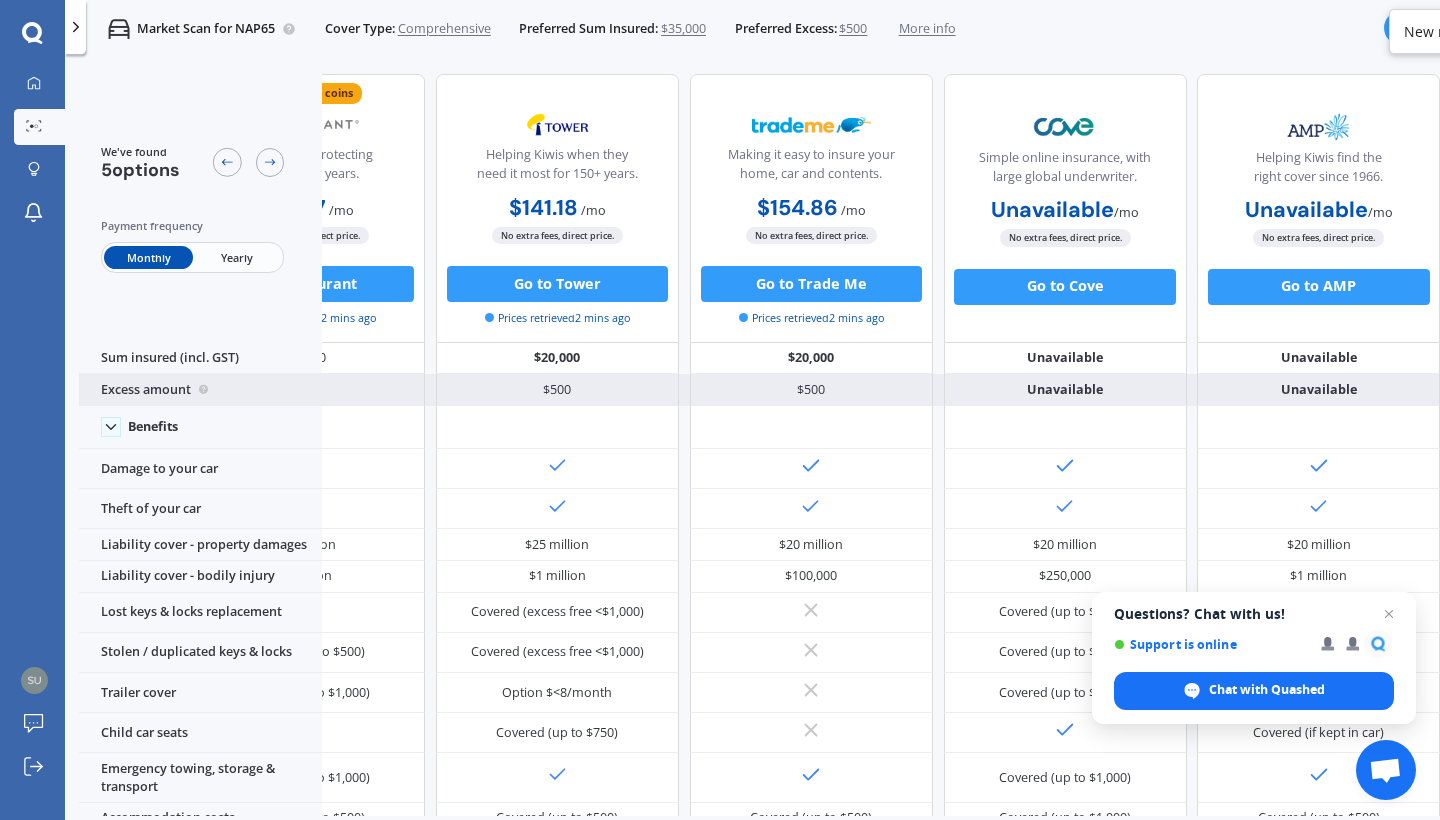 scroll, scrollTop: 3, scrollLeft: 165, axis: both 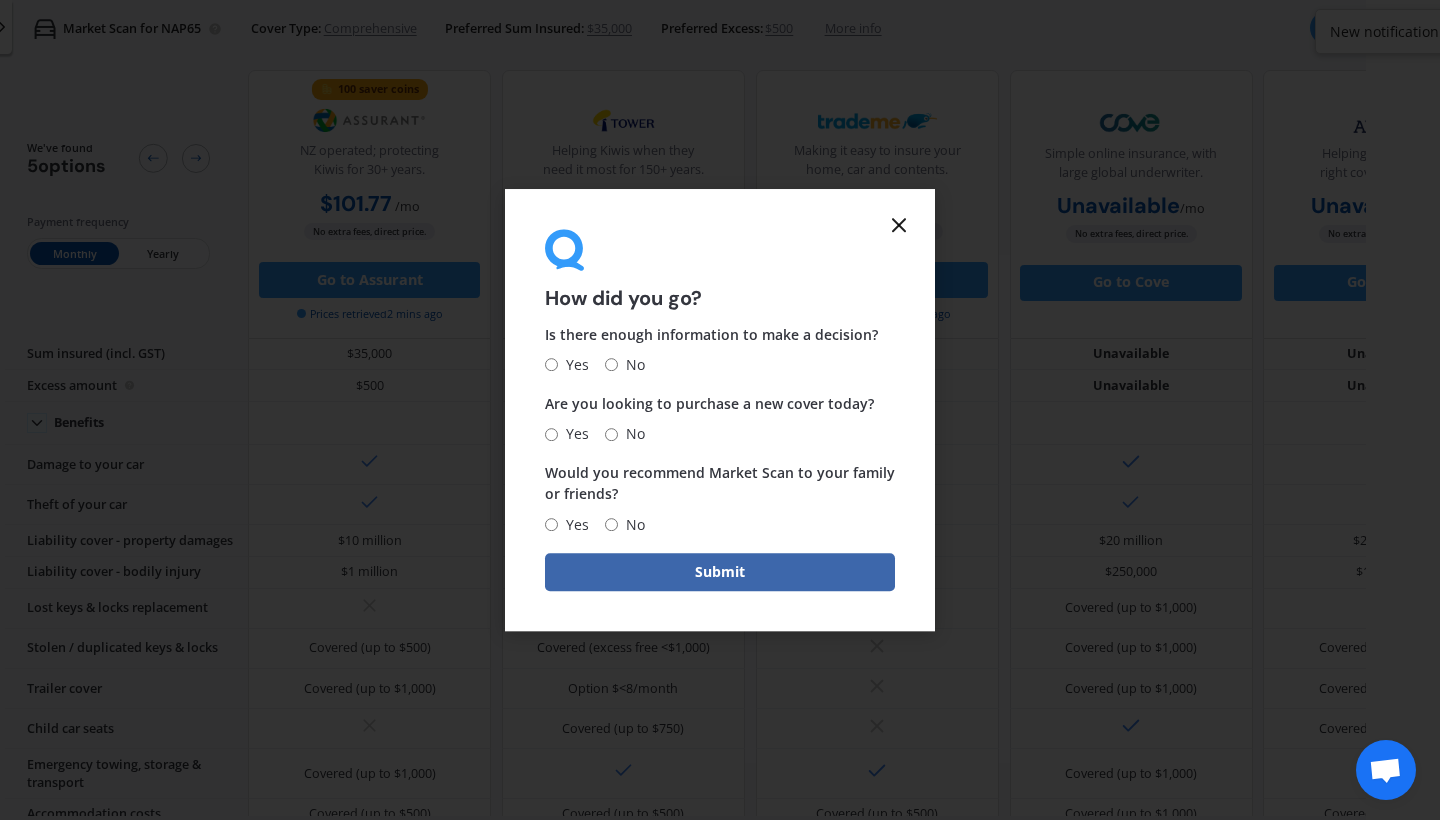 click 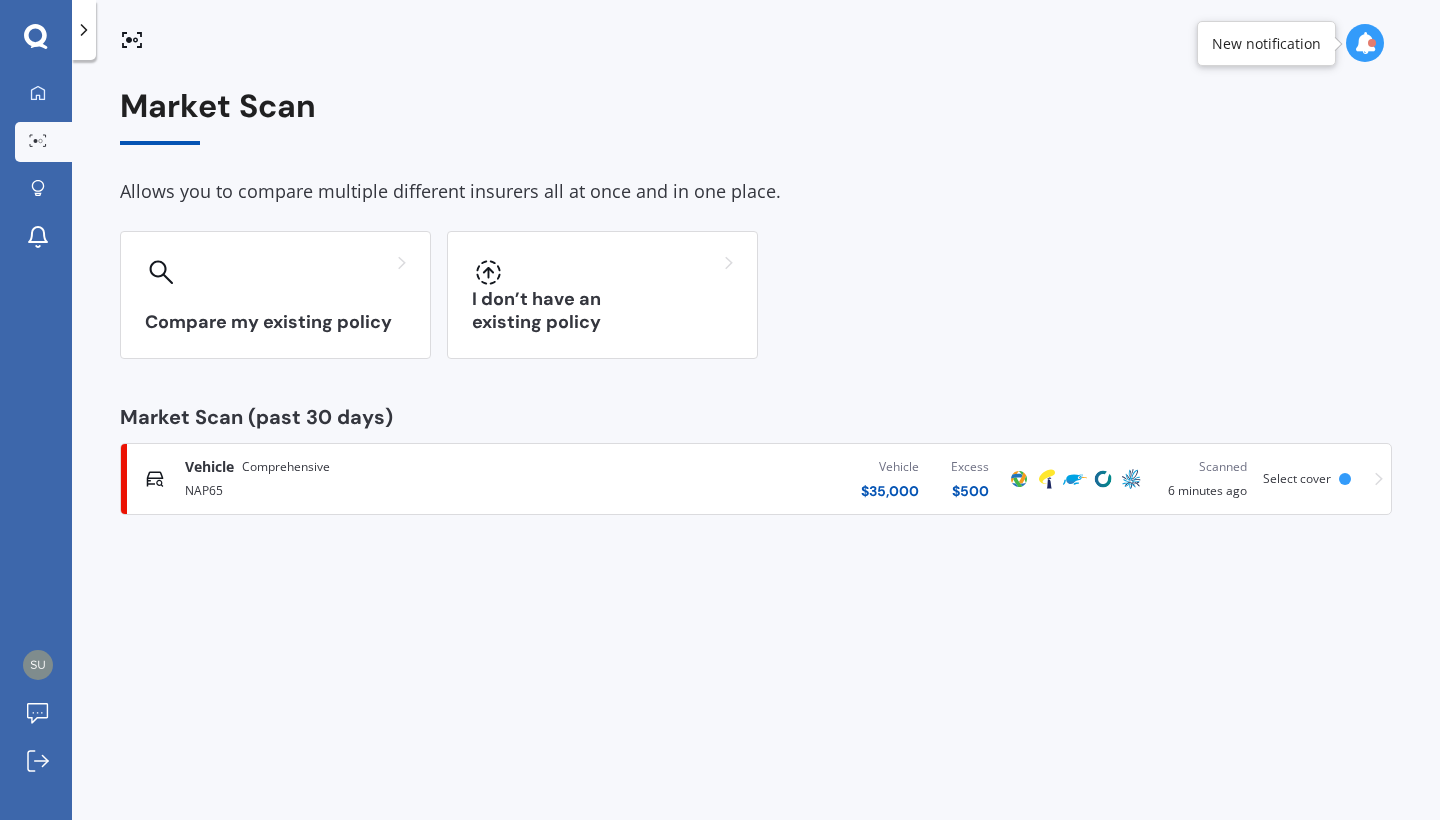 scroll, scrollTop: 0, scrollLeft: 0, axis: both 